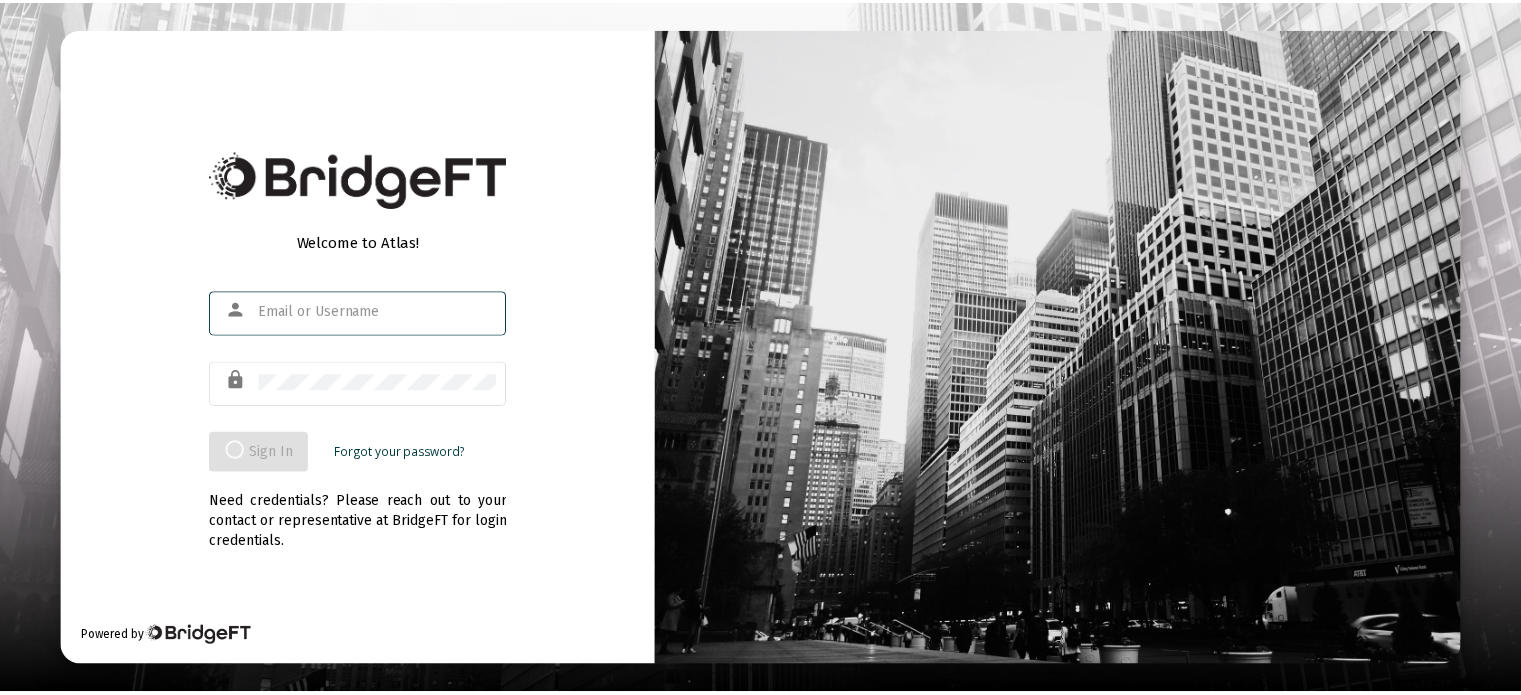 scroll, scrollTop: 0, scrollLeft: 0, axis: both 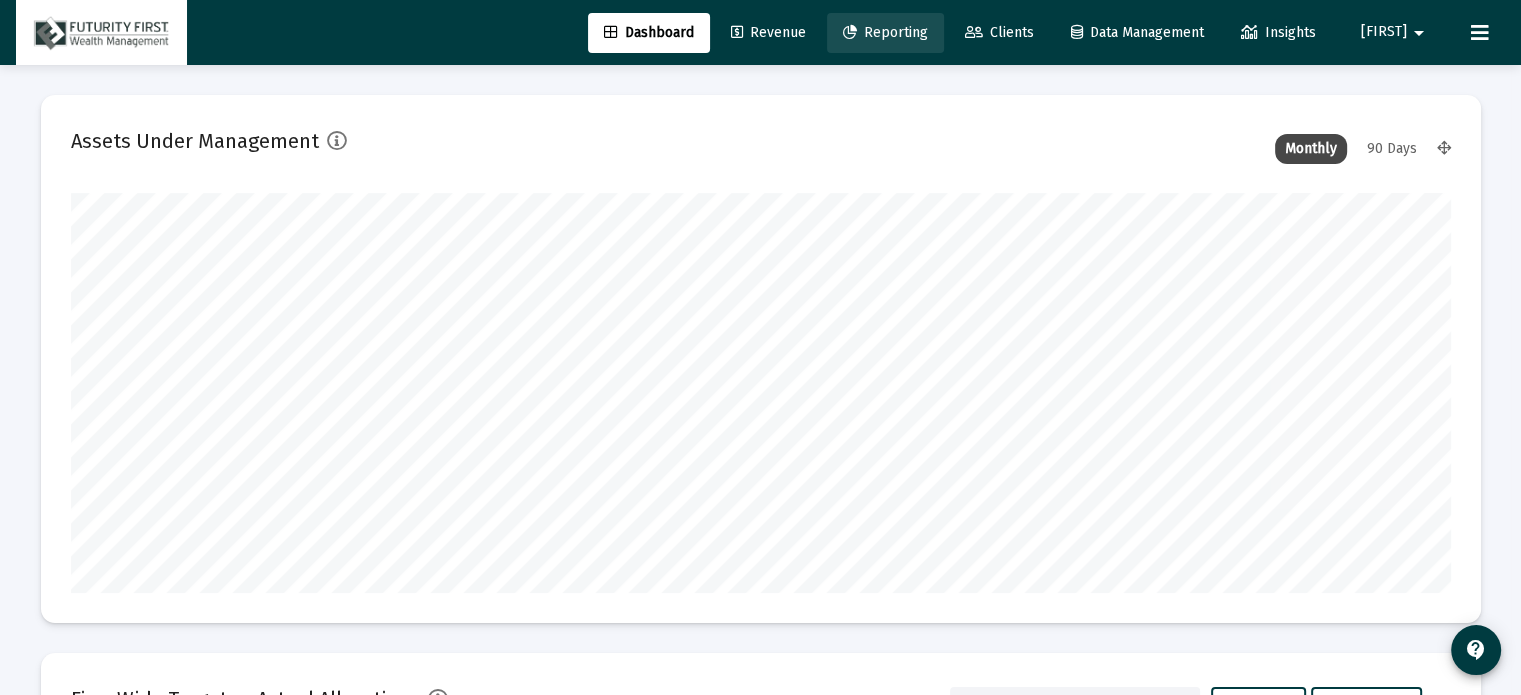 click on "Reporting" 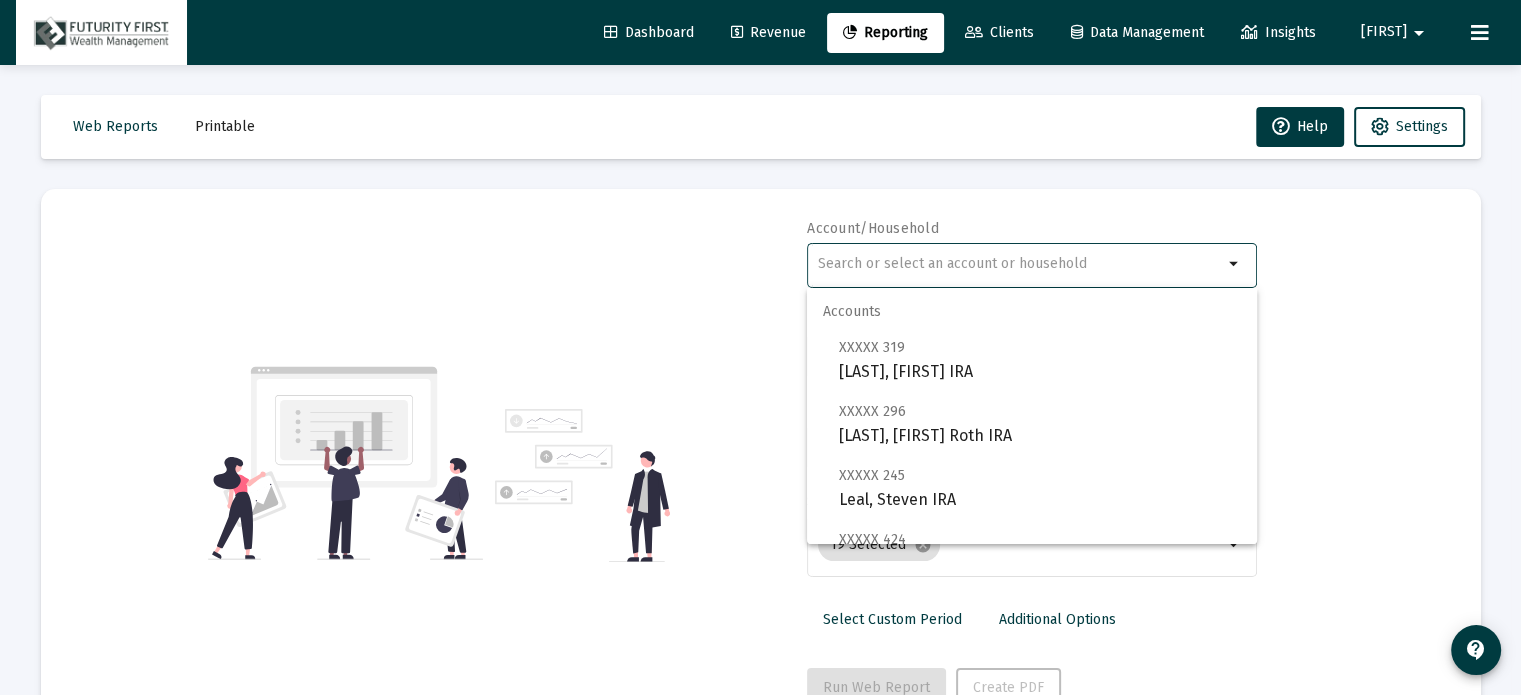 click at bounding box center (1020, 264) 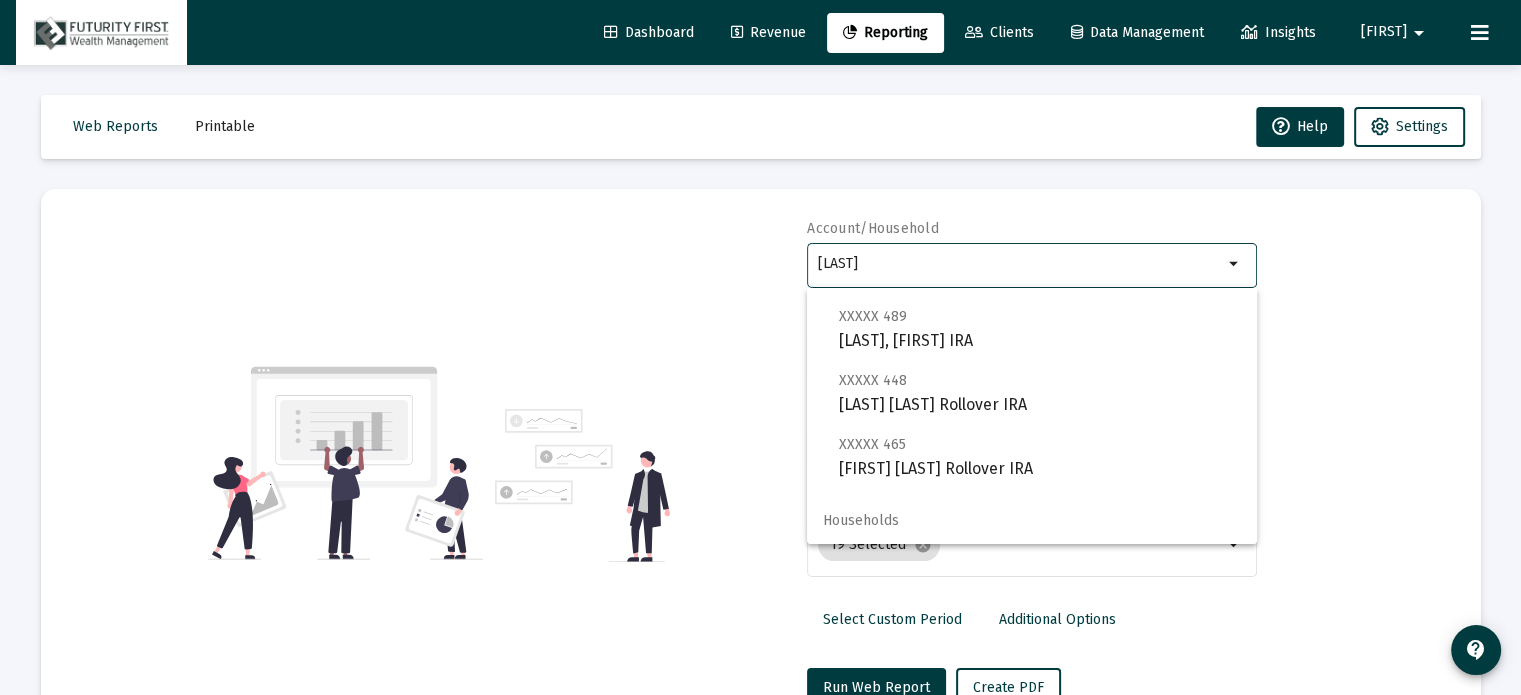 scroll, scrollTop: 32, scrollLeft: 0, axis: vertical 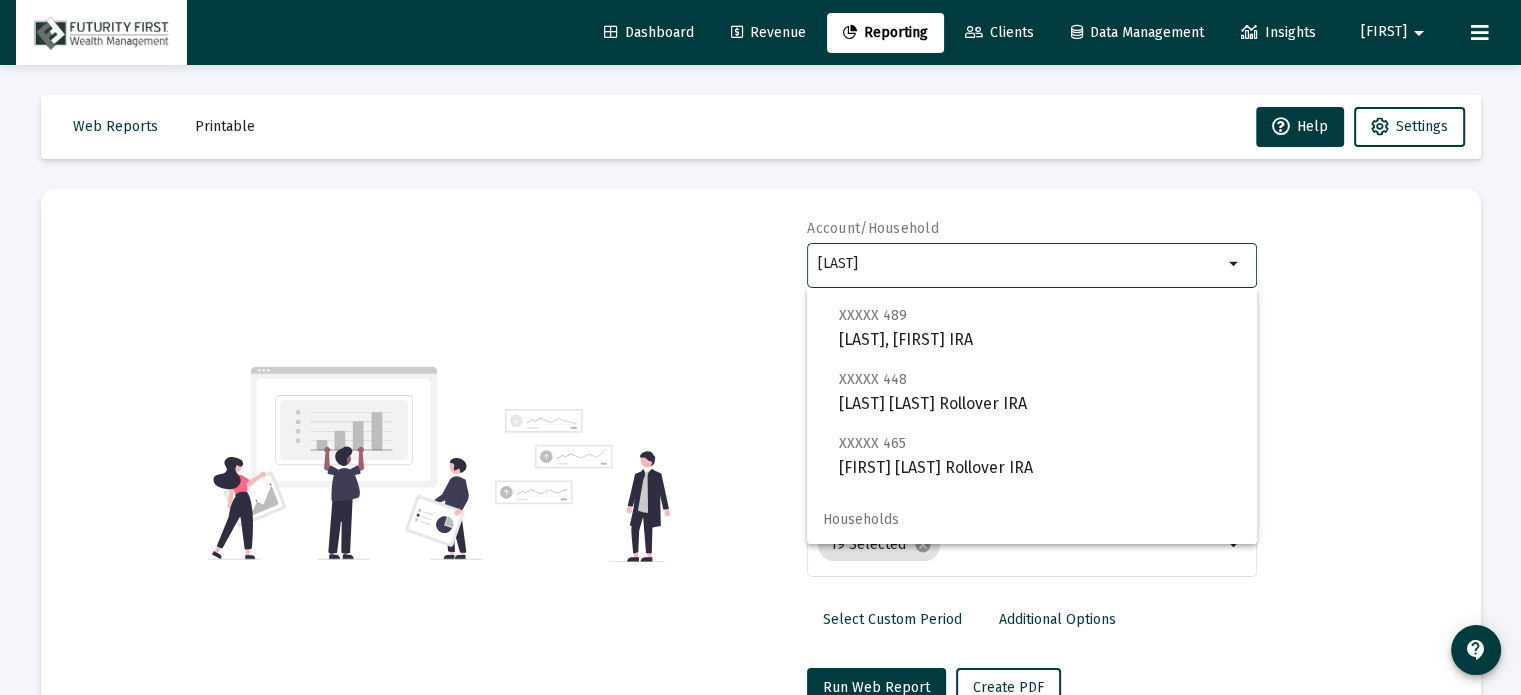 type on "hubbard" 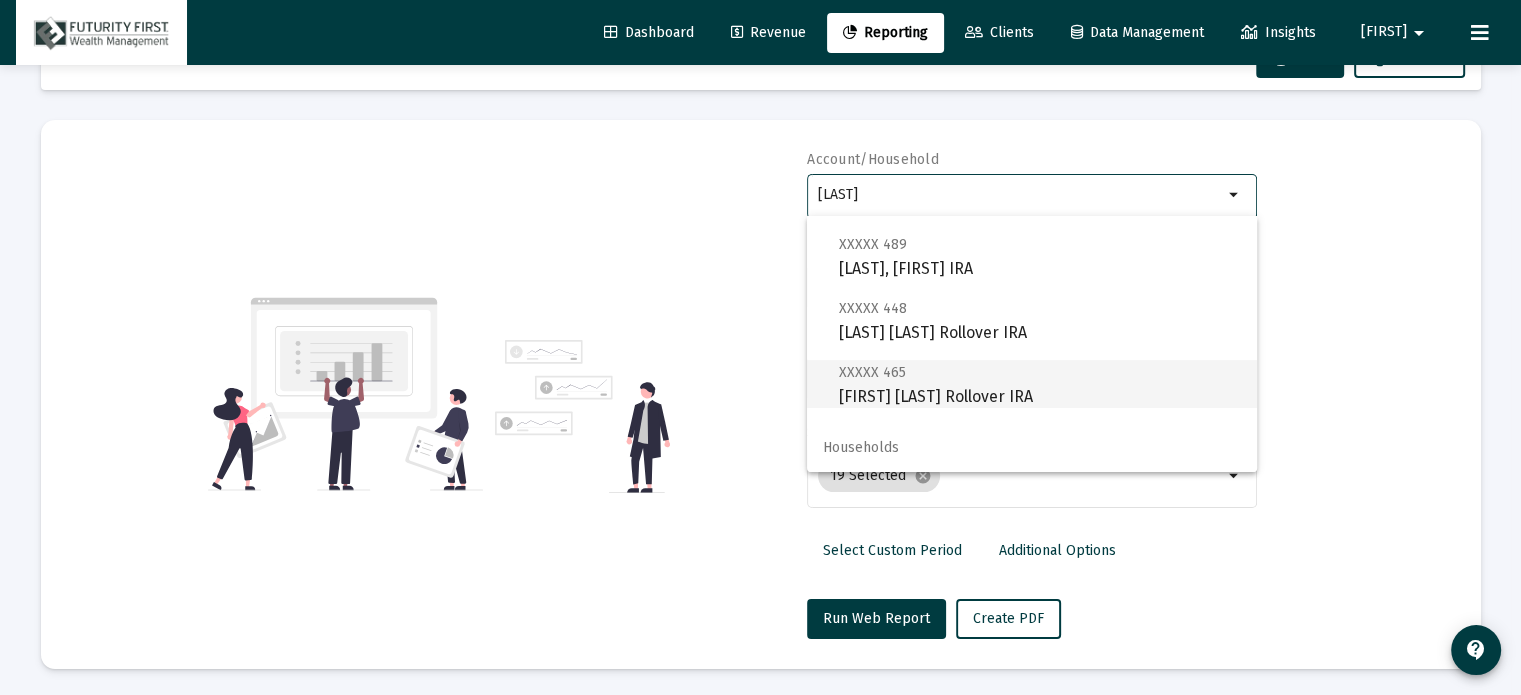 scroll, scrollTop: 71, scrollLeft: 0, axis: vertical 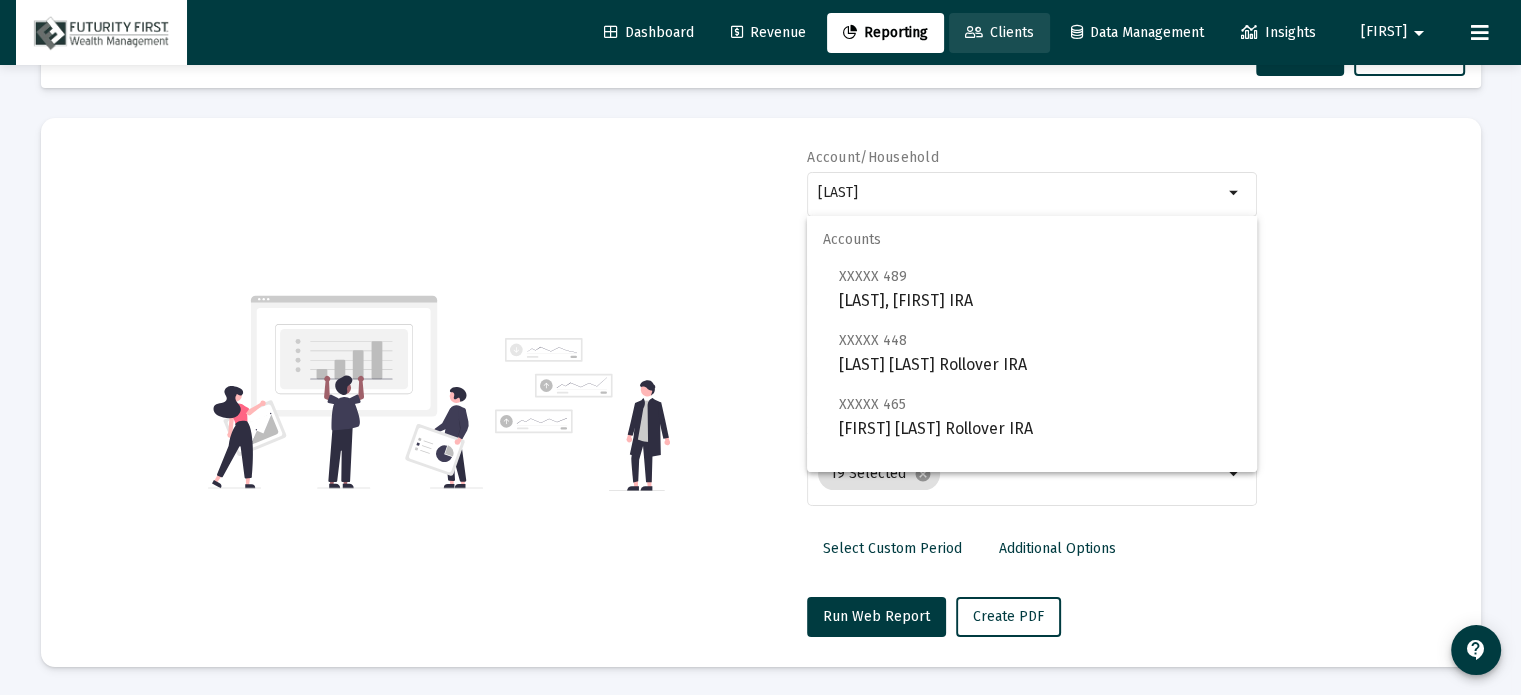 click on "Clients" 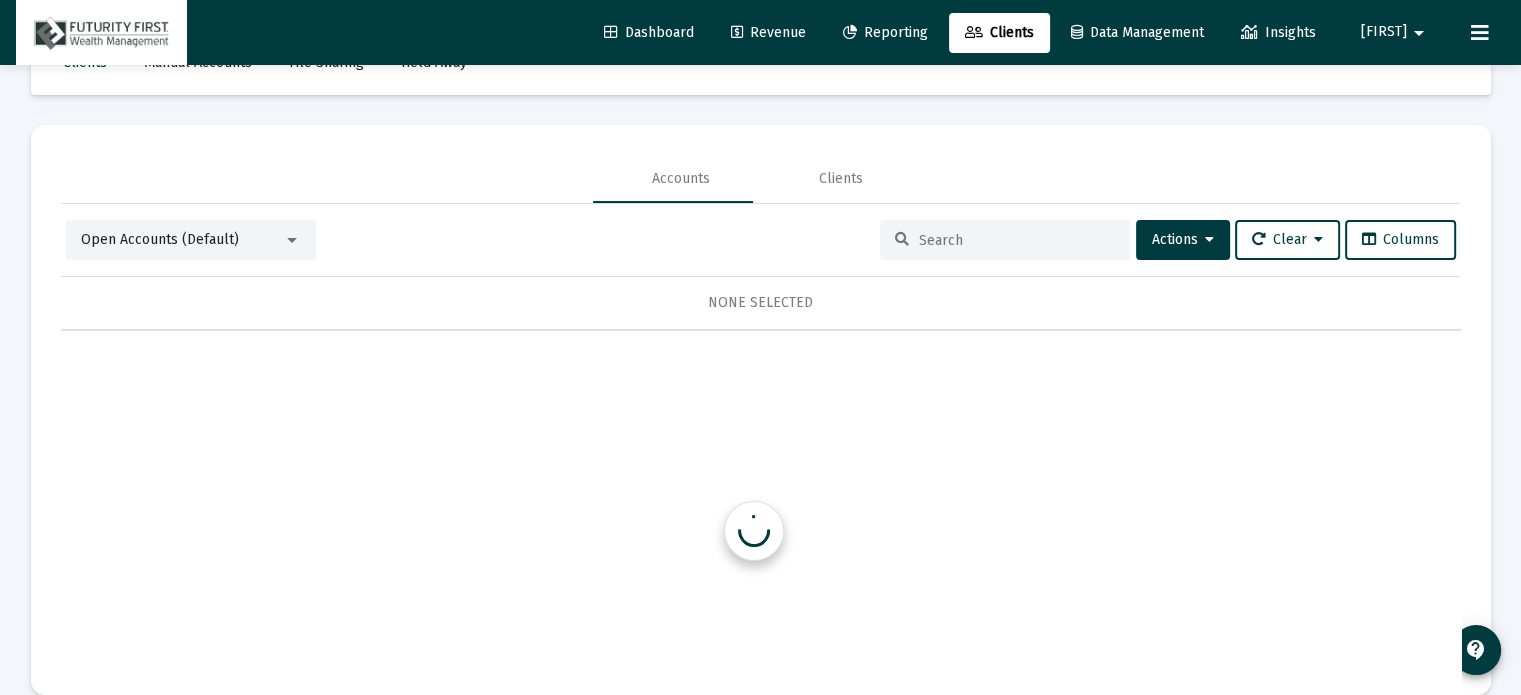 scroll, scrollTop: 71, scrollLeft: 0, axis: vertical 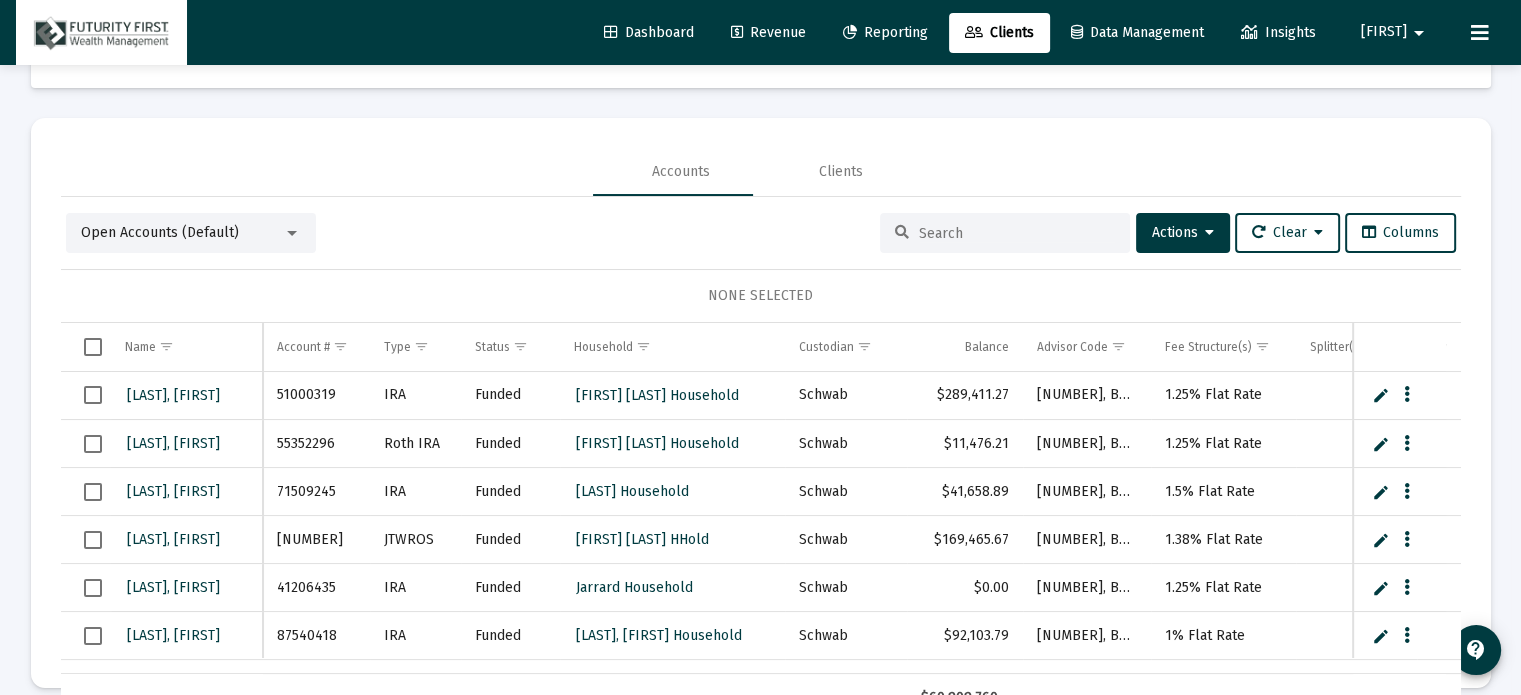 click at bounding box center (292, 233) 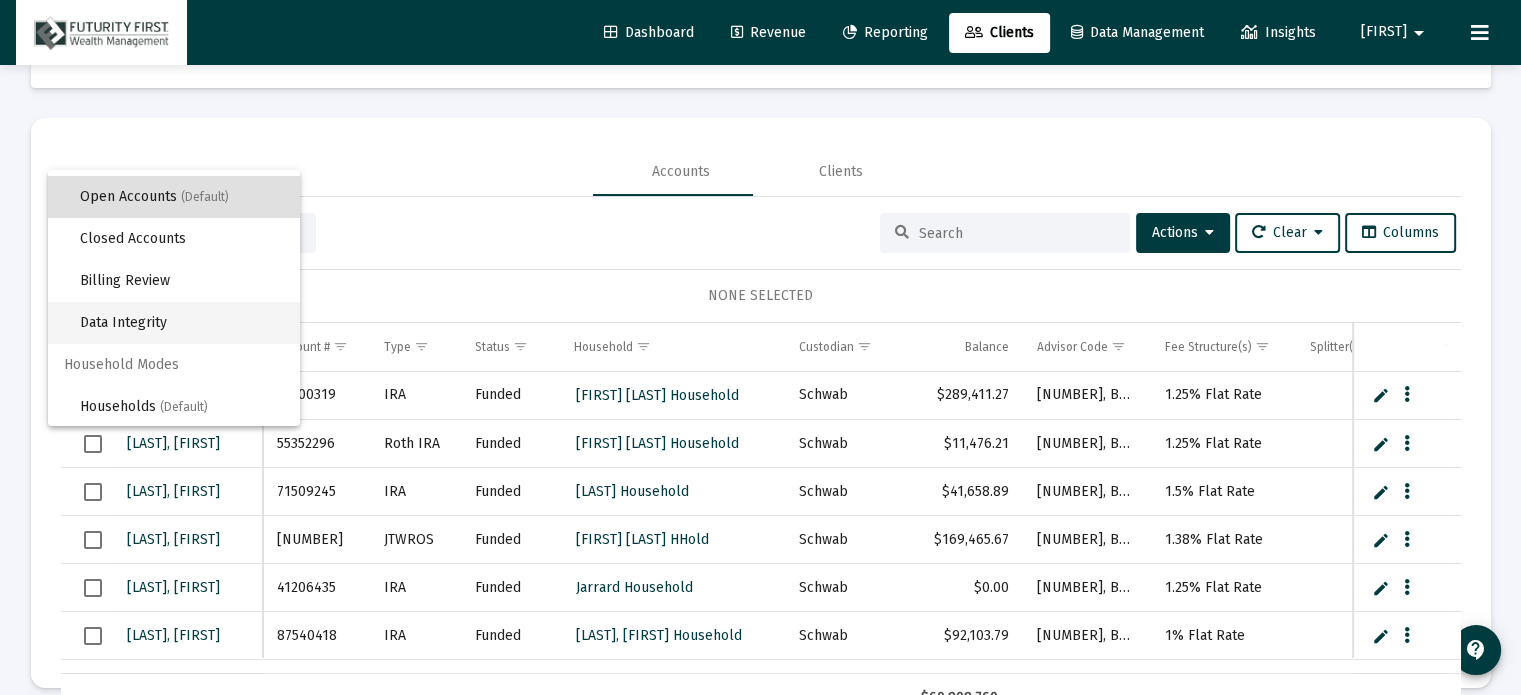 scroll, scrollTop: 37, scrollLeft: 0, axis: vertical 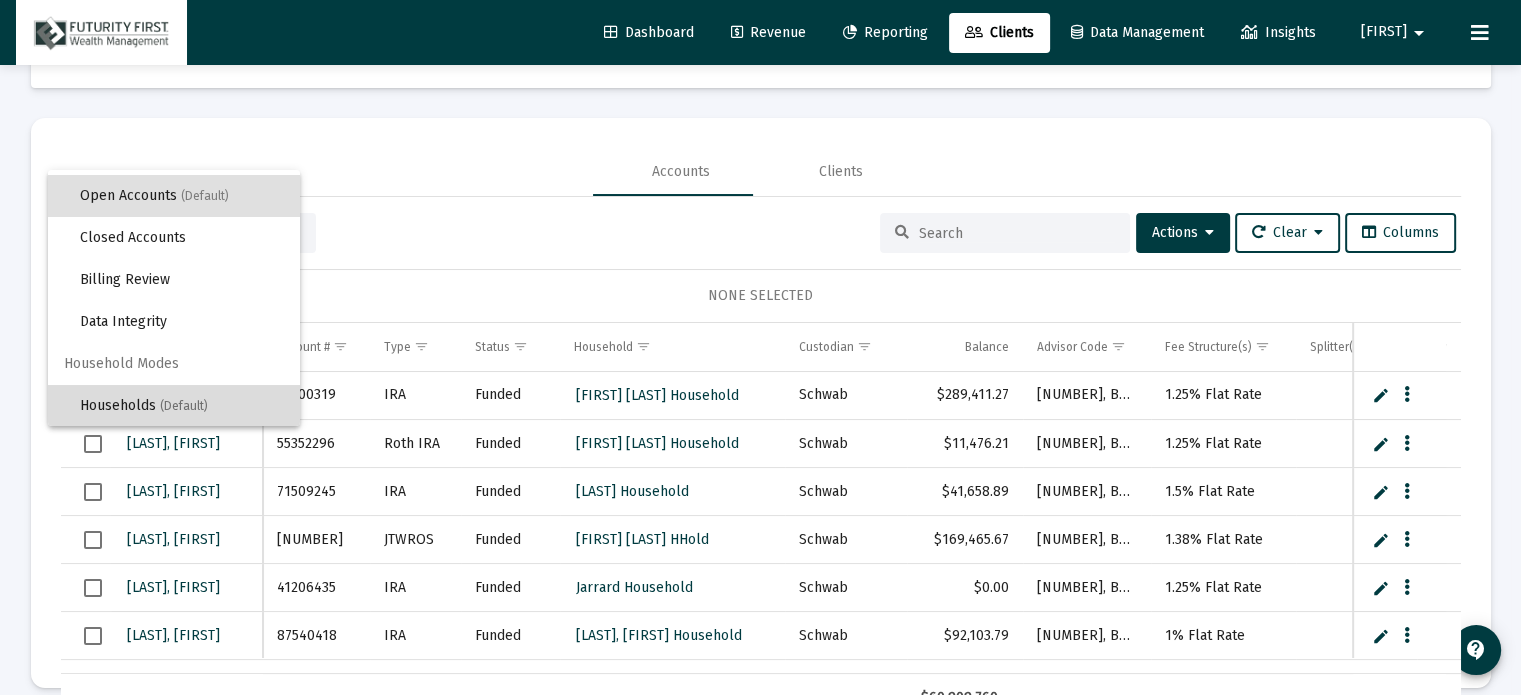 click on "(Default)" at bounding box center (184, 406) 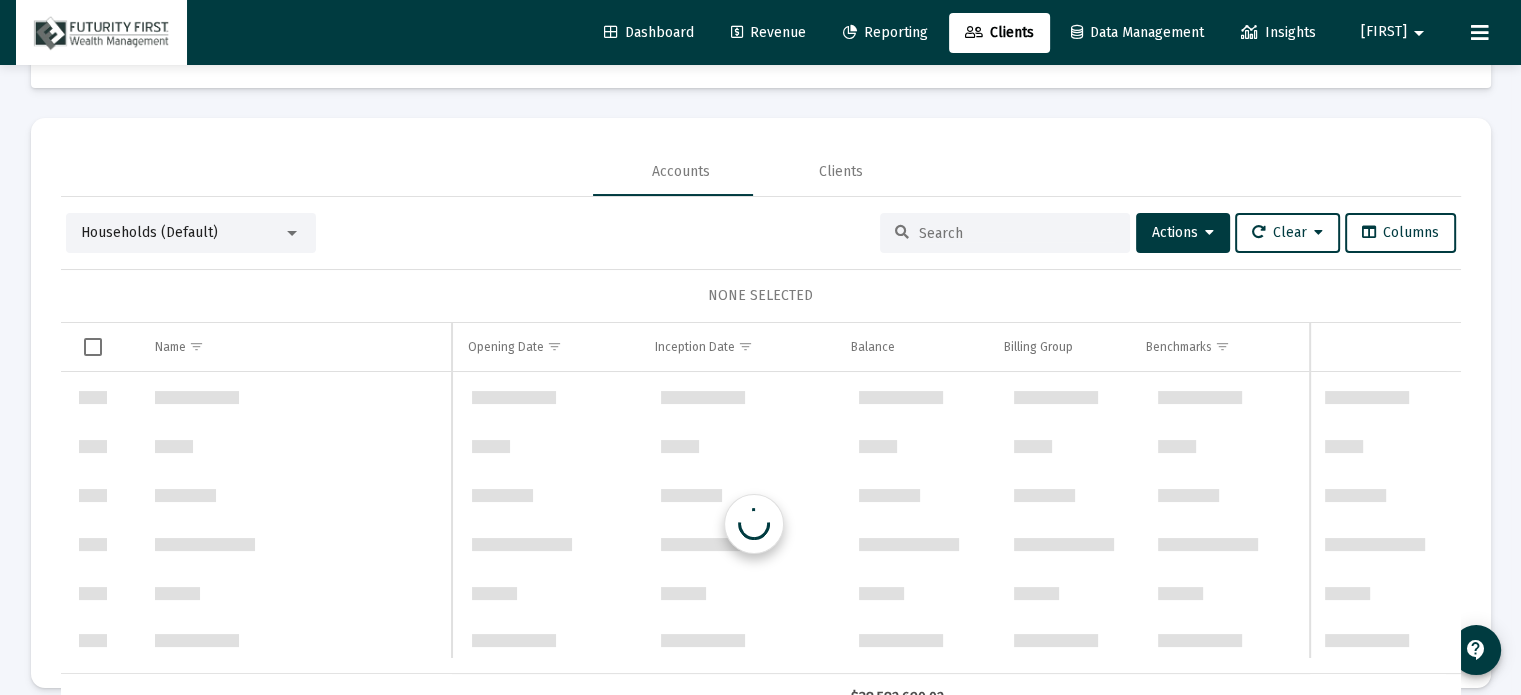 scroll, scrollTop: 960, scrollLeft: 0, axis: vertical 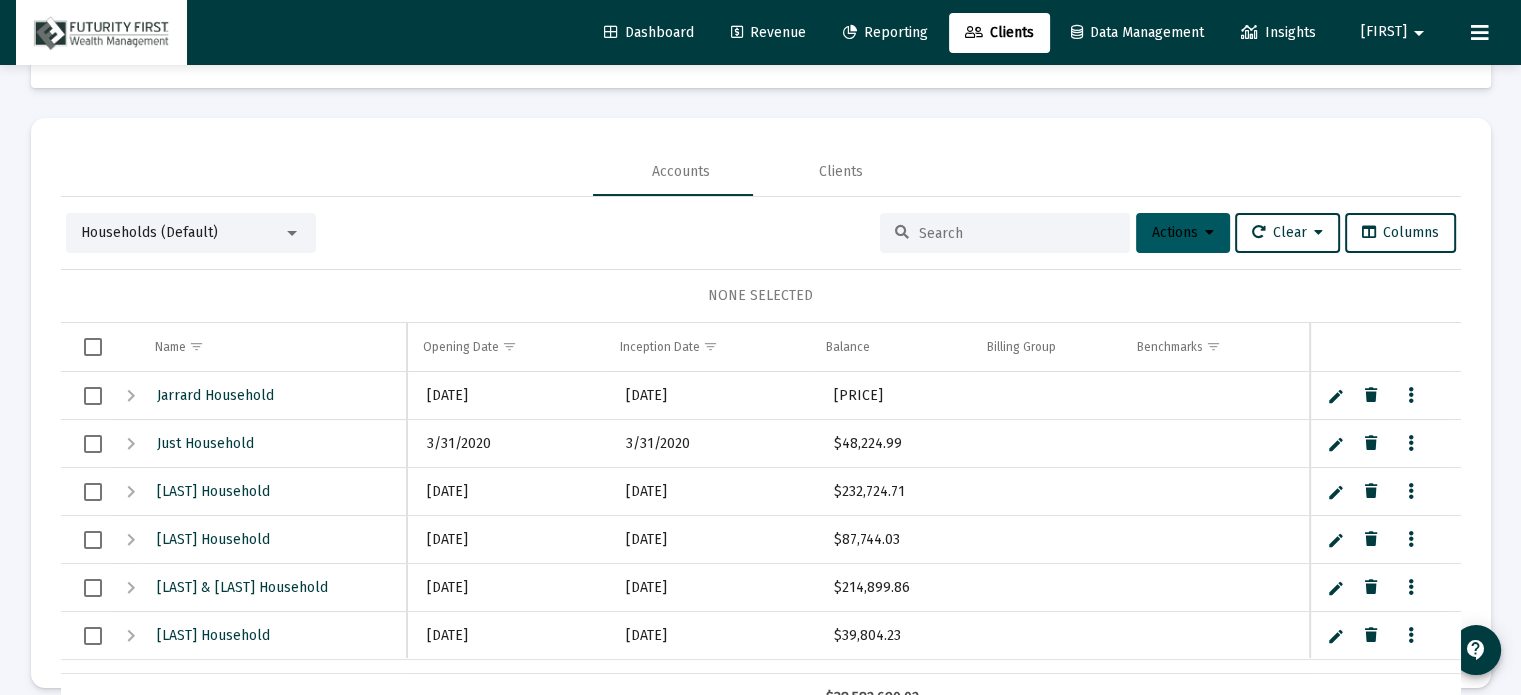 click on "Actions" at bounding box center (1183, 233) 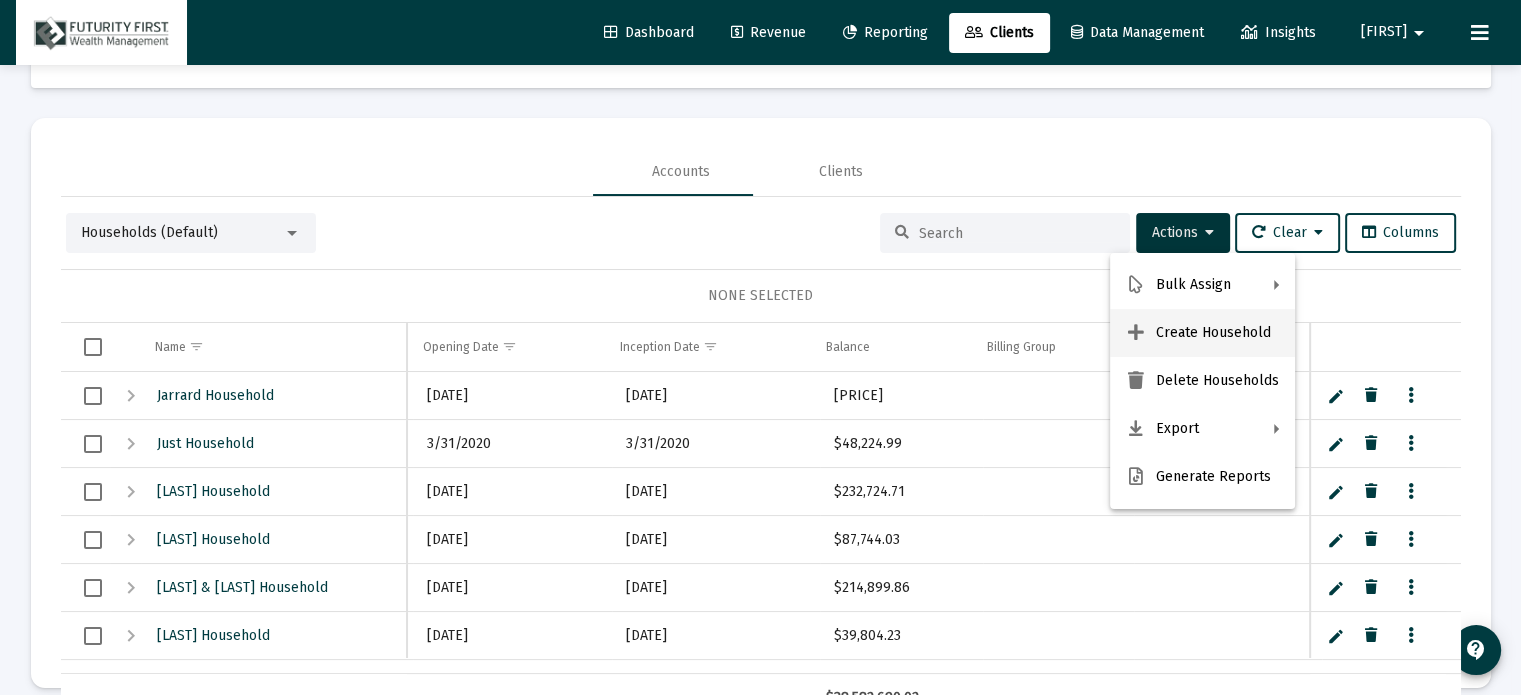 click on "Create Household" at bounding box center (1202, 333) 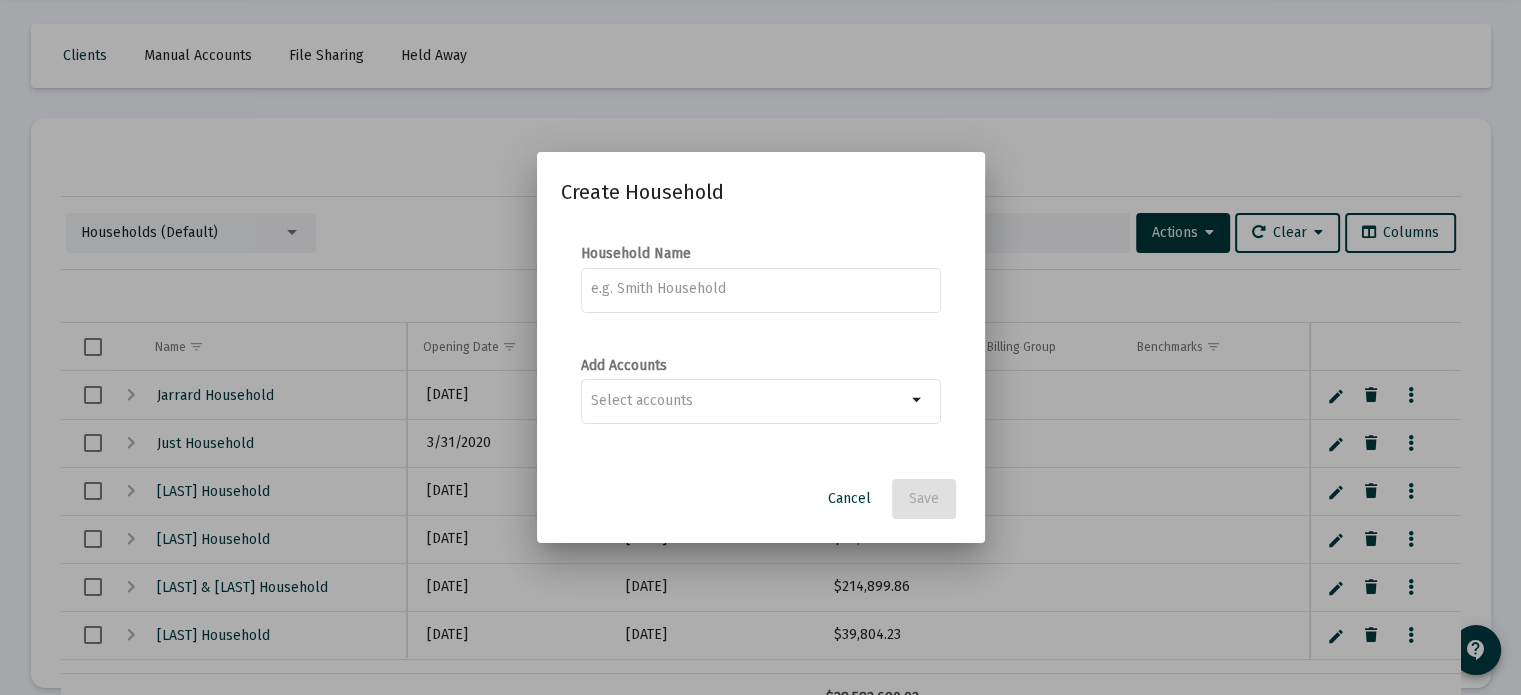 scroll, scrollTop: 0, scrollLeft: 0, axis: both 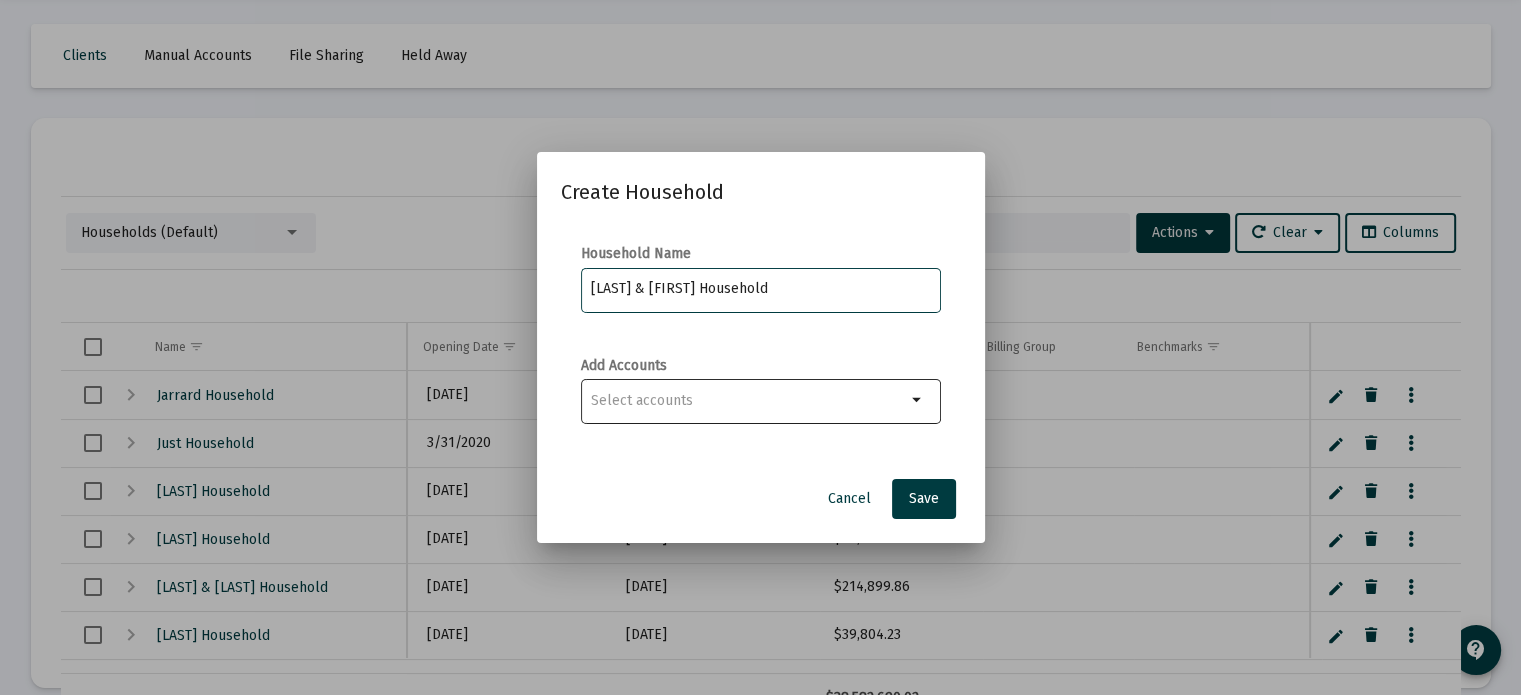 type on "[LAST] & [LAST] Hubbard Household" 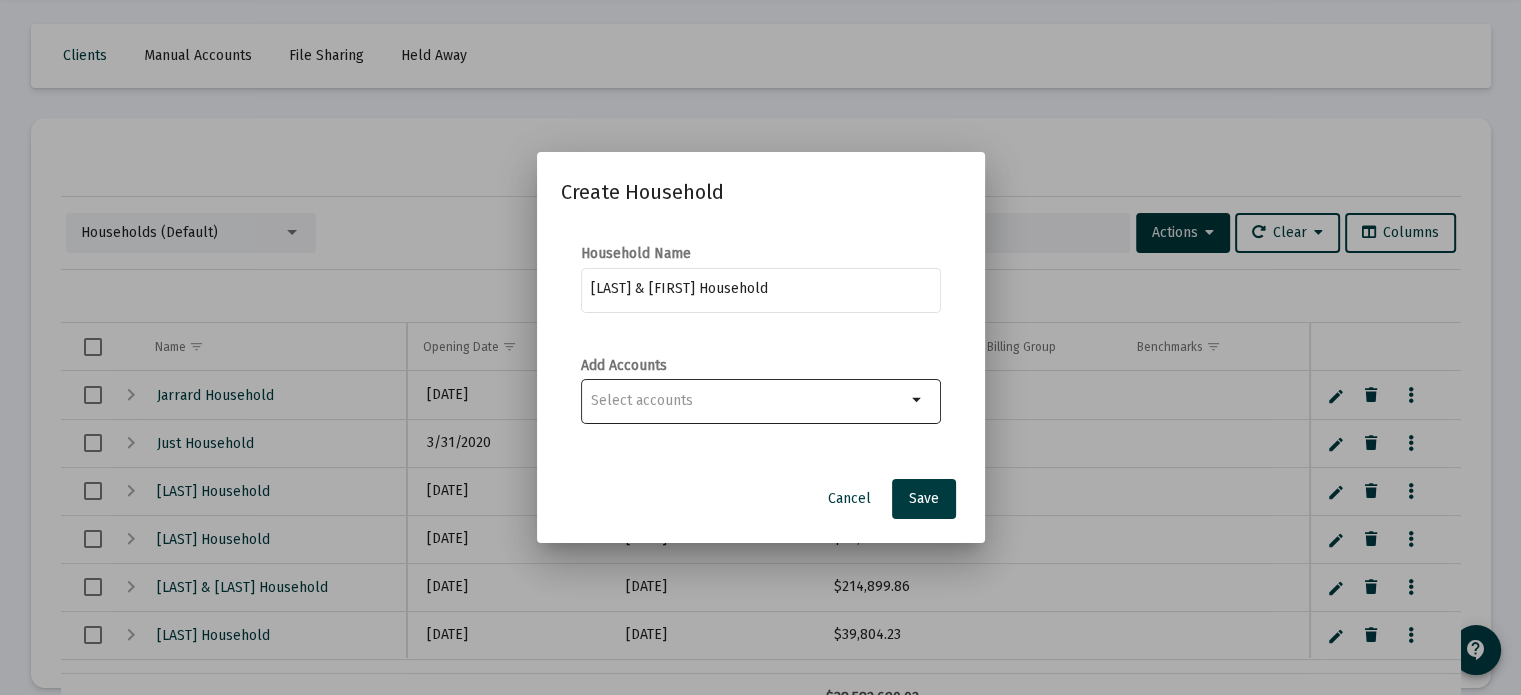 click at bounding box center [748, 400] 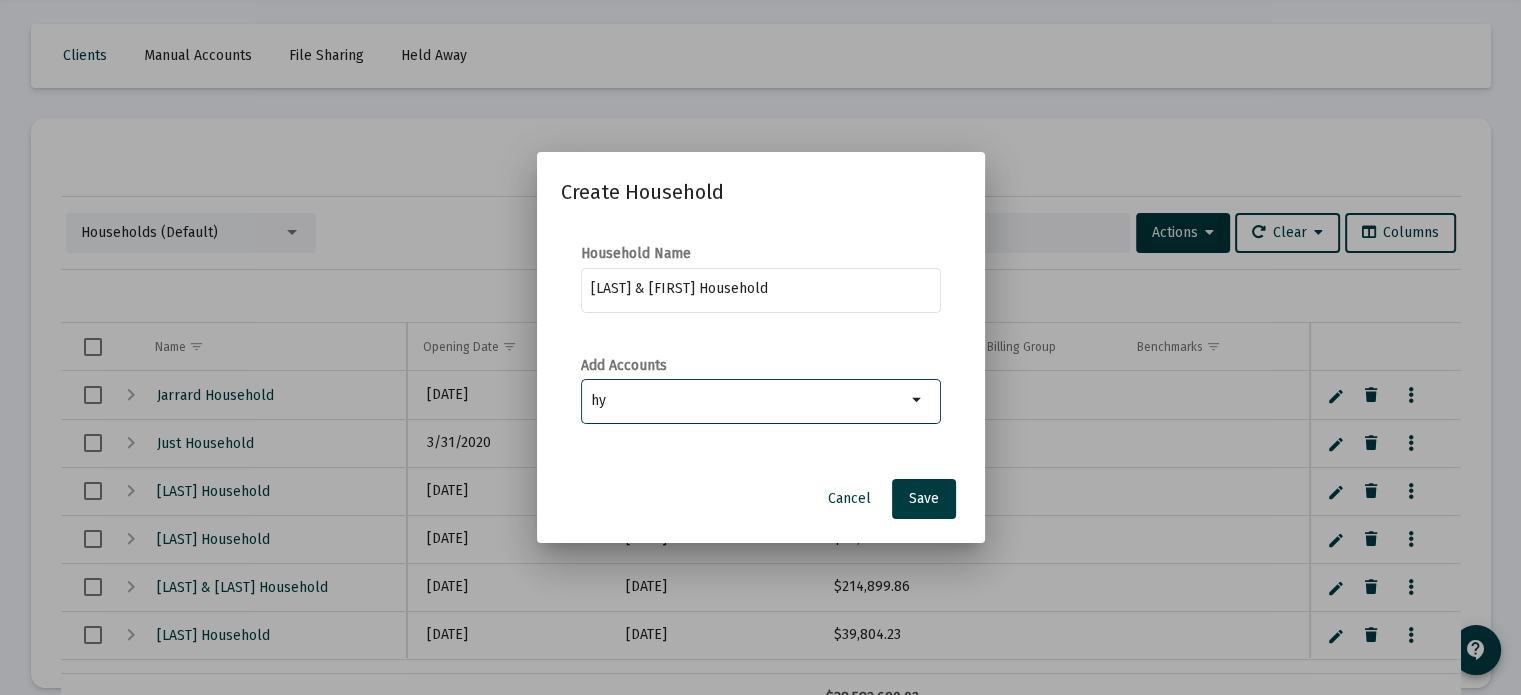 type on "h" 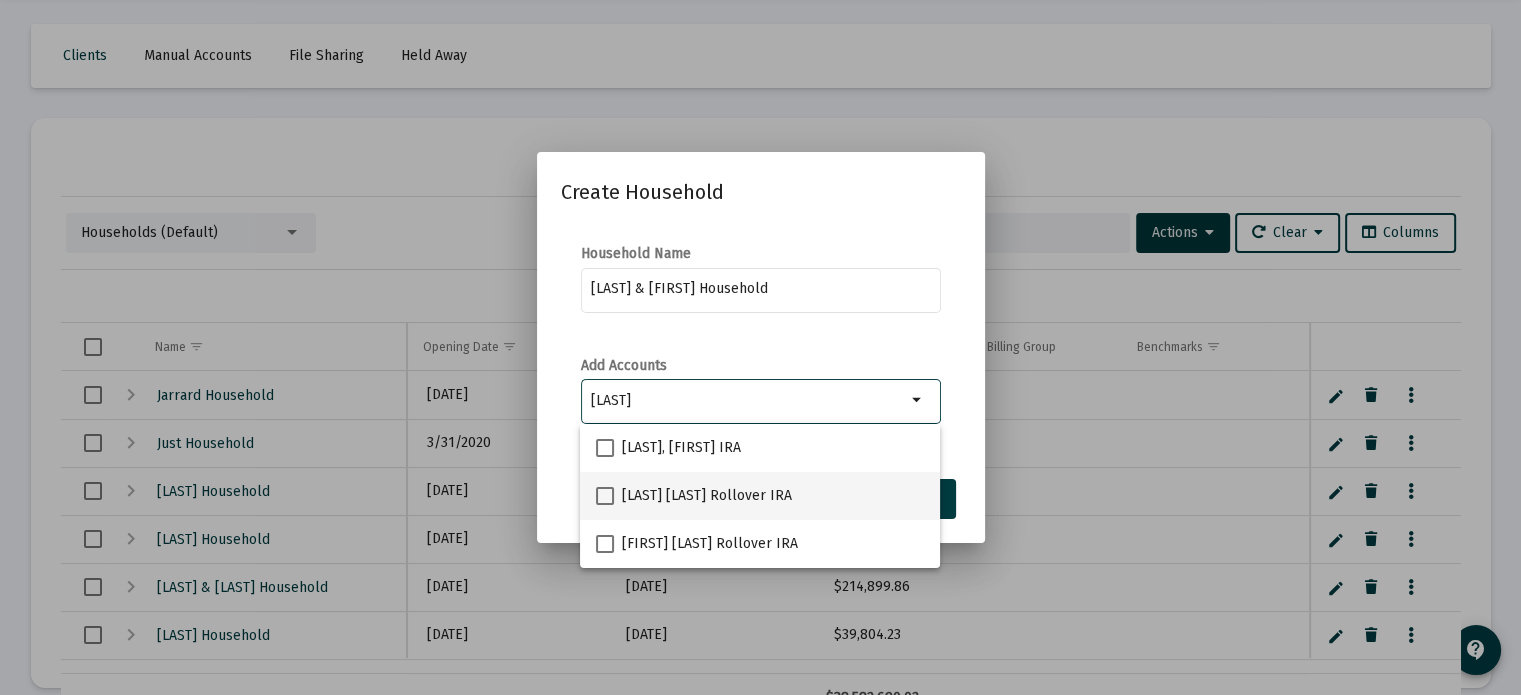 type on "Hubbard" 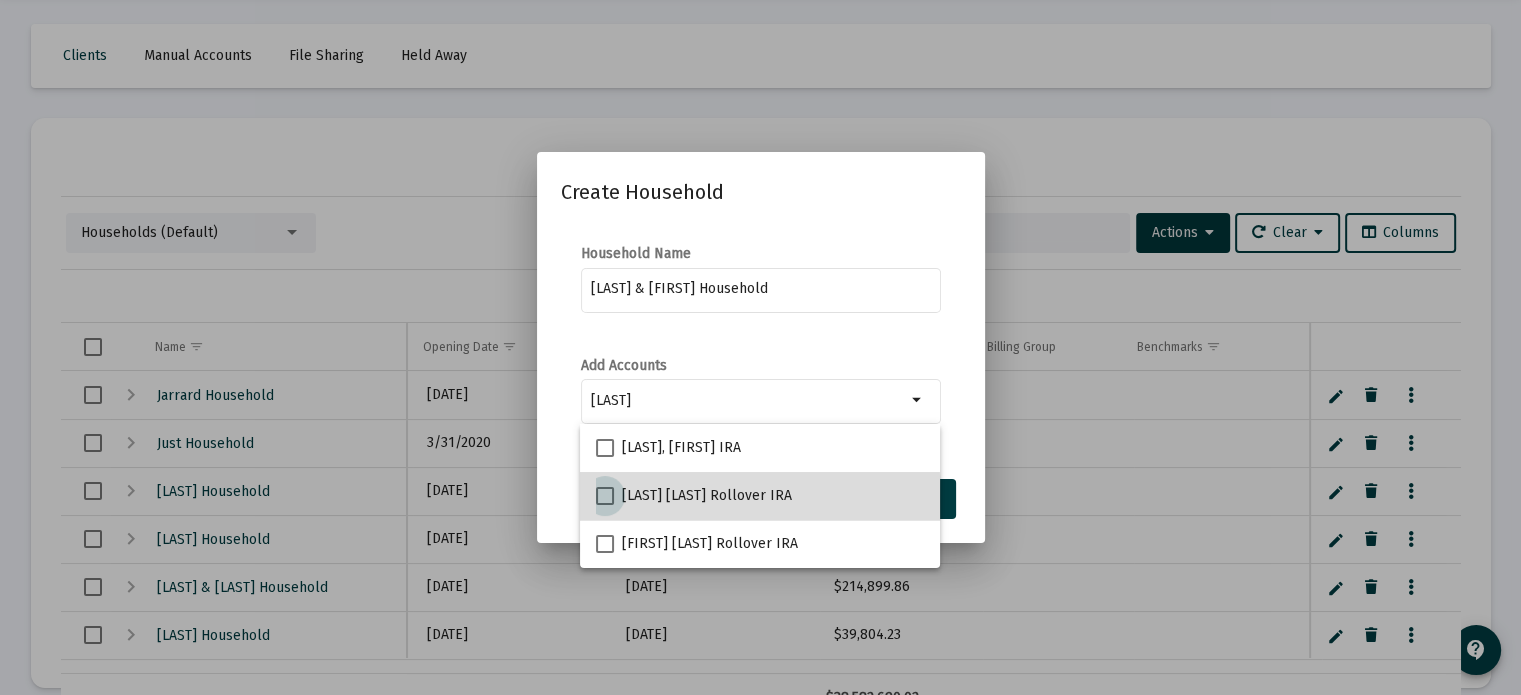 click at bounding box center [605, 496] 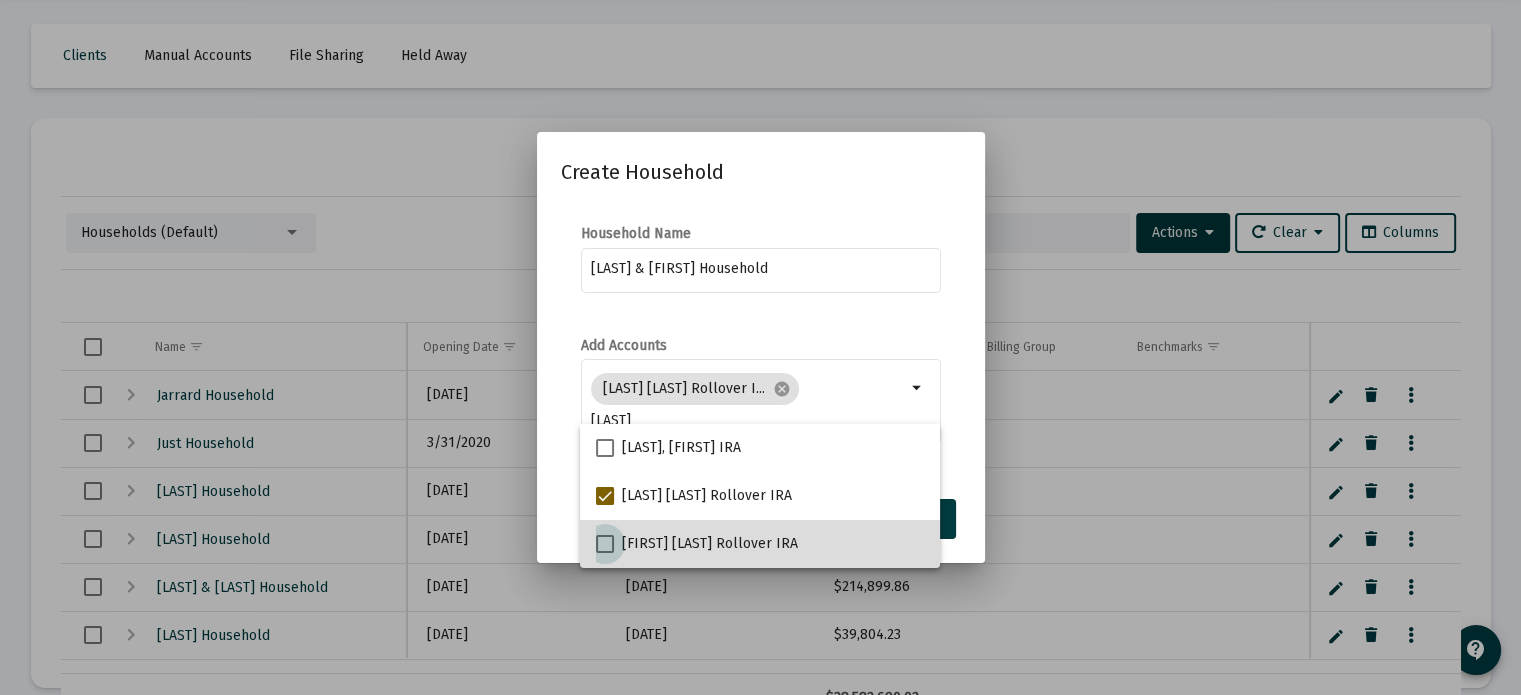 click at bounding box center [605, 544] 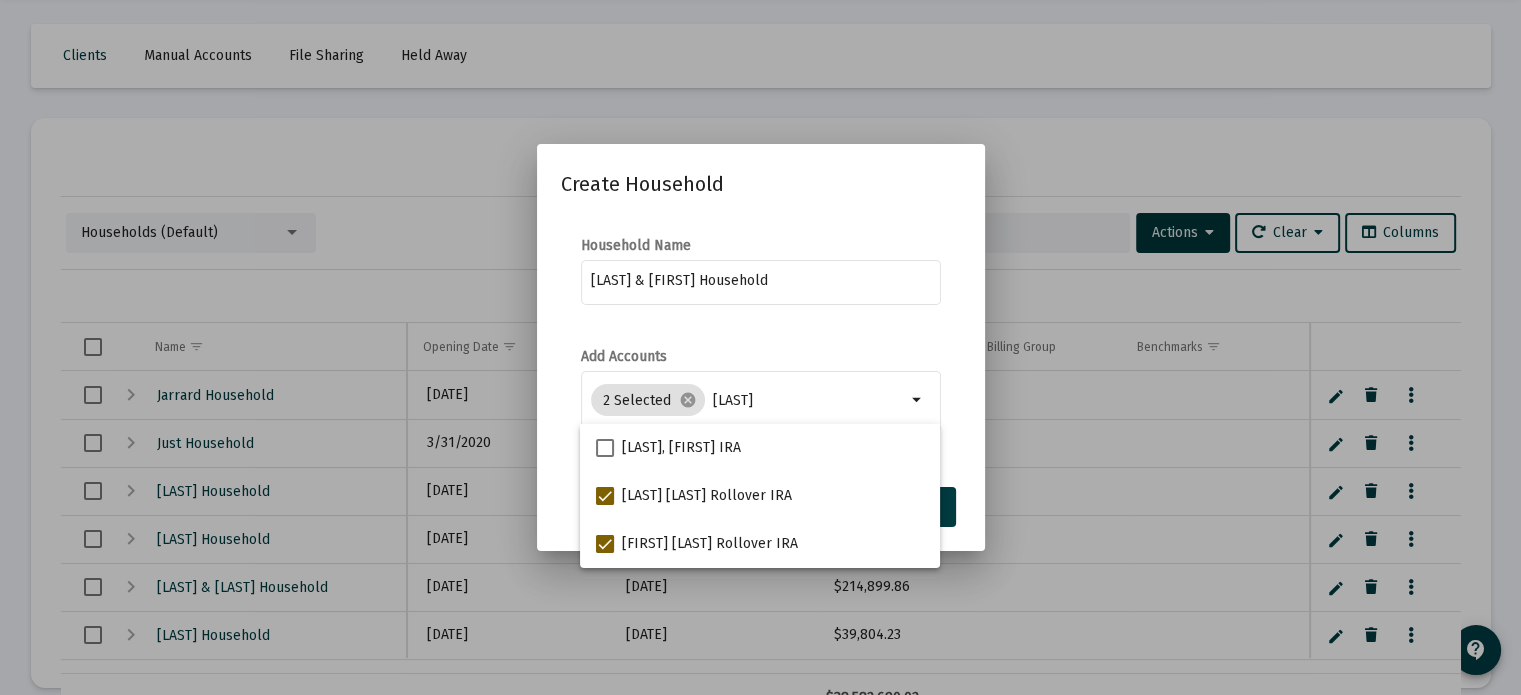 click on "Save" at bounding box center (926, 507) 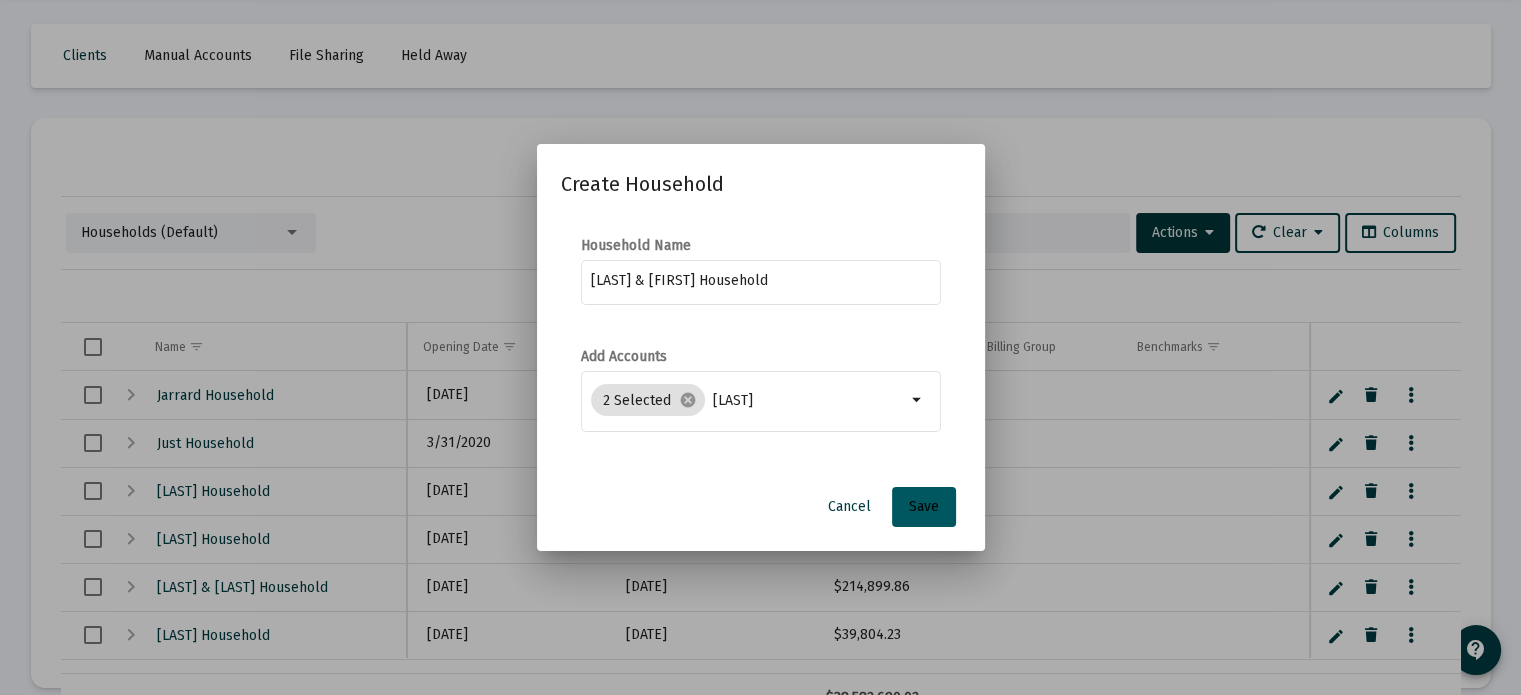 click on "Save" at bounding box center (924, 506) 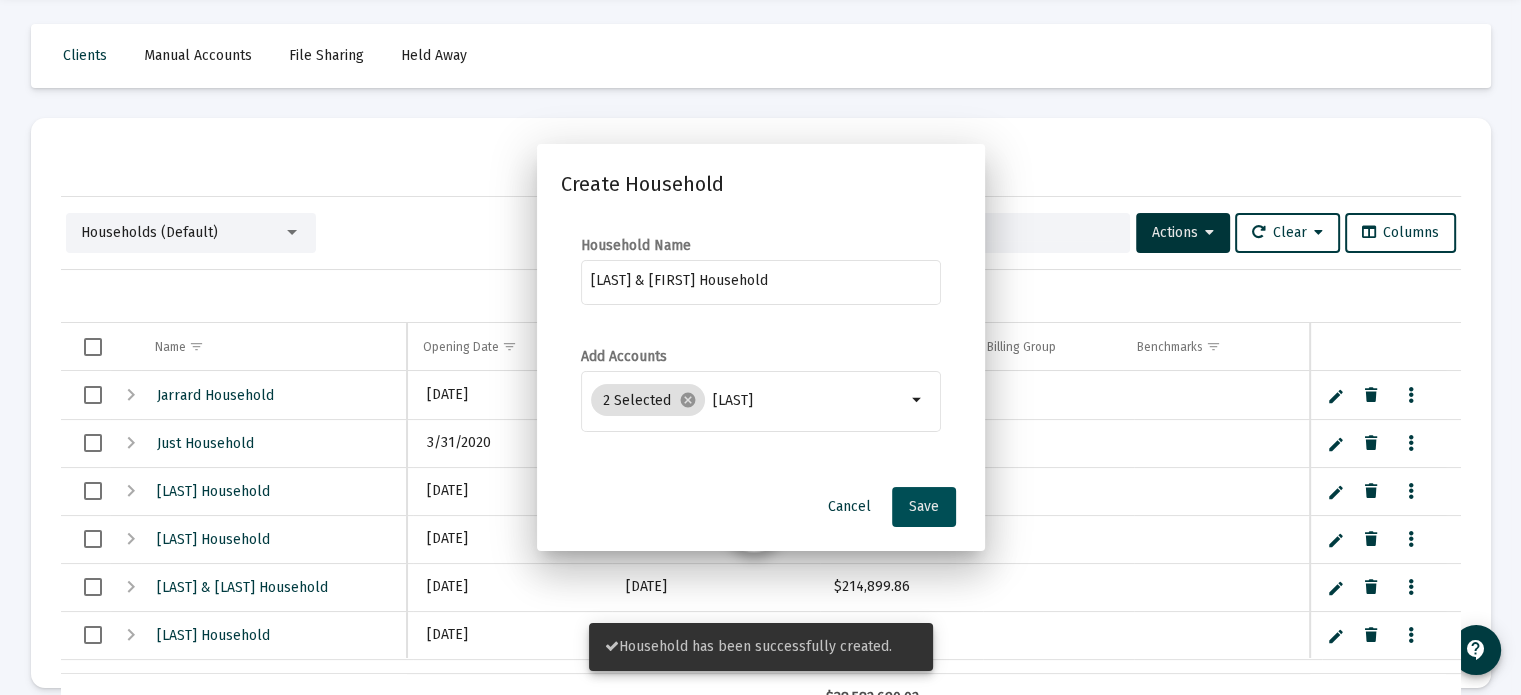 scroll, scrollTop: 71, scrollLeft: 0, axis: vertical 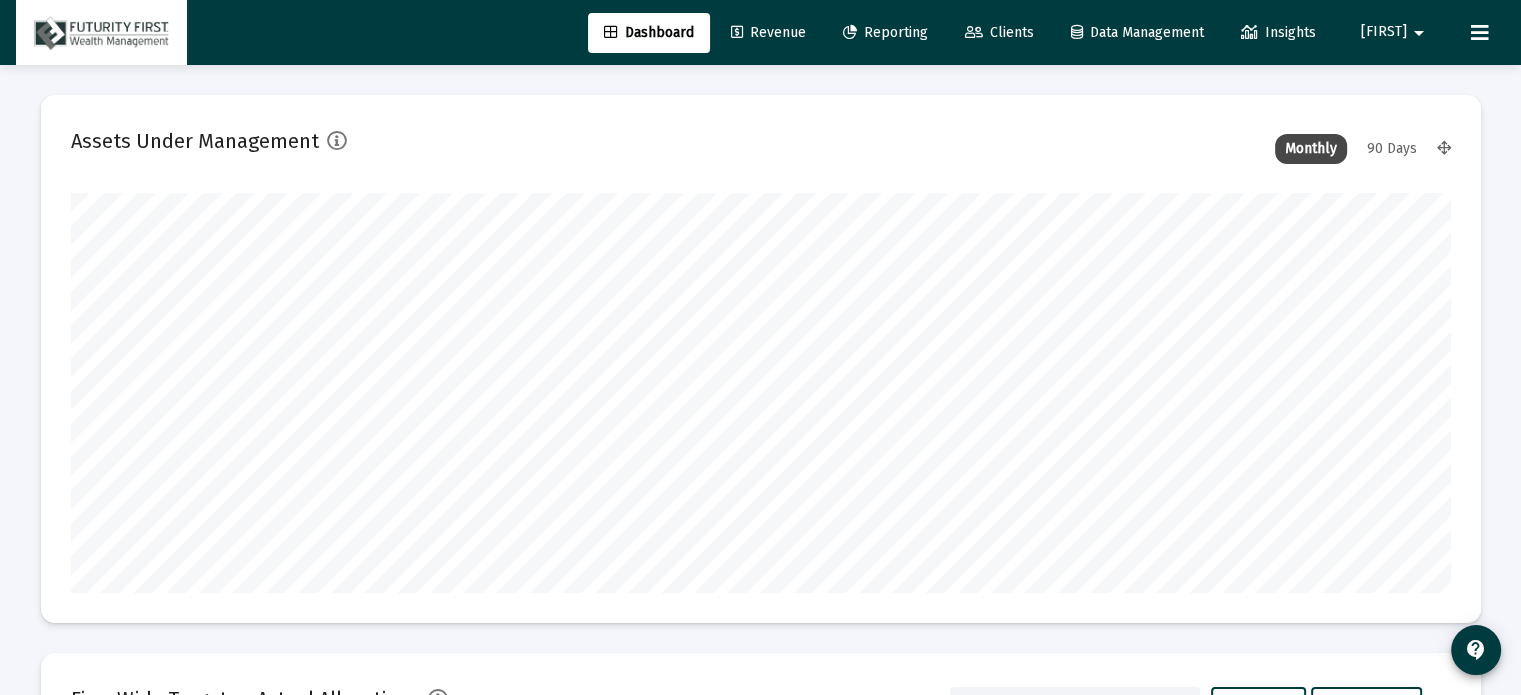 type on "[DATE]" 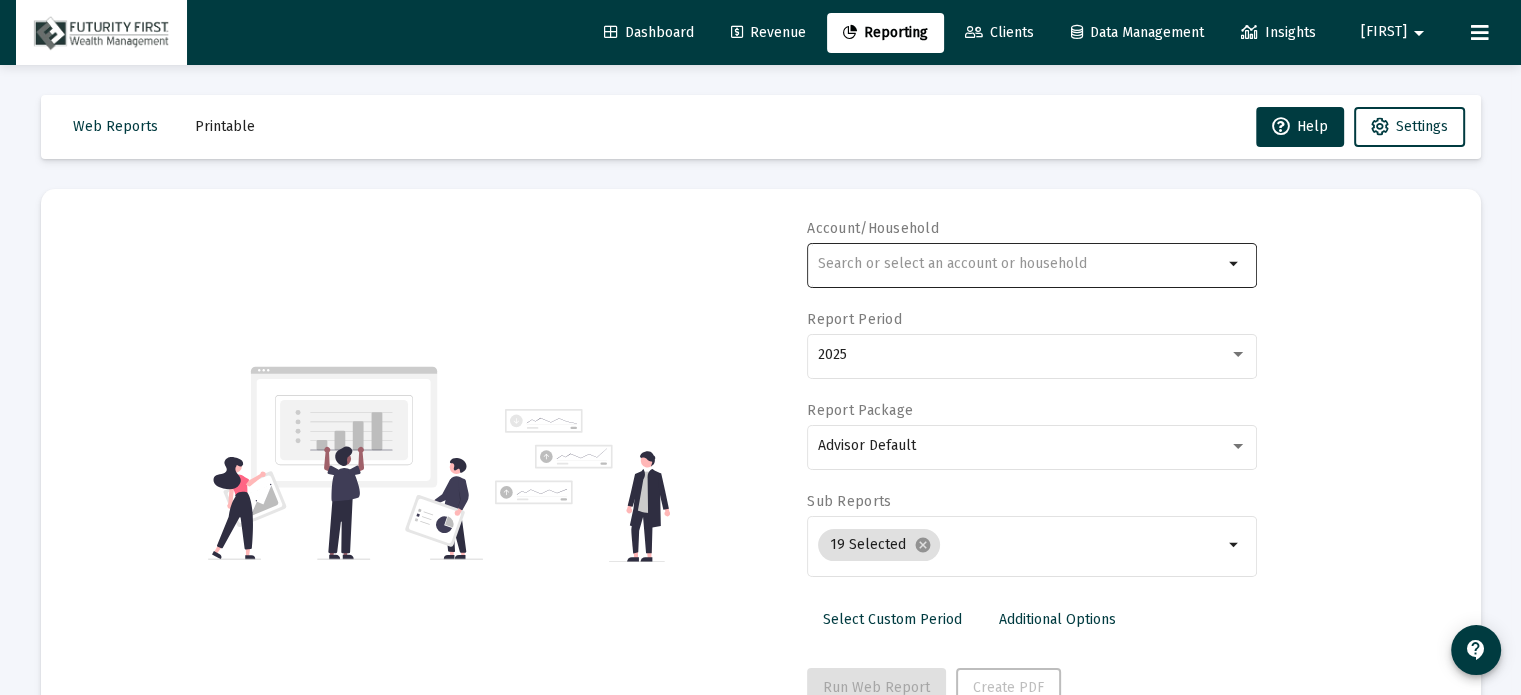 click 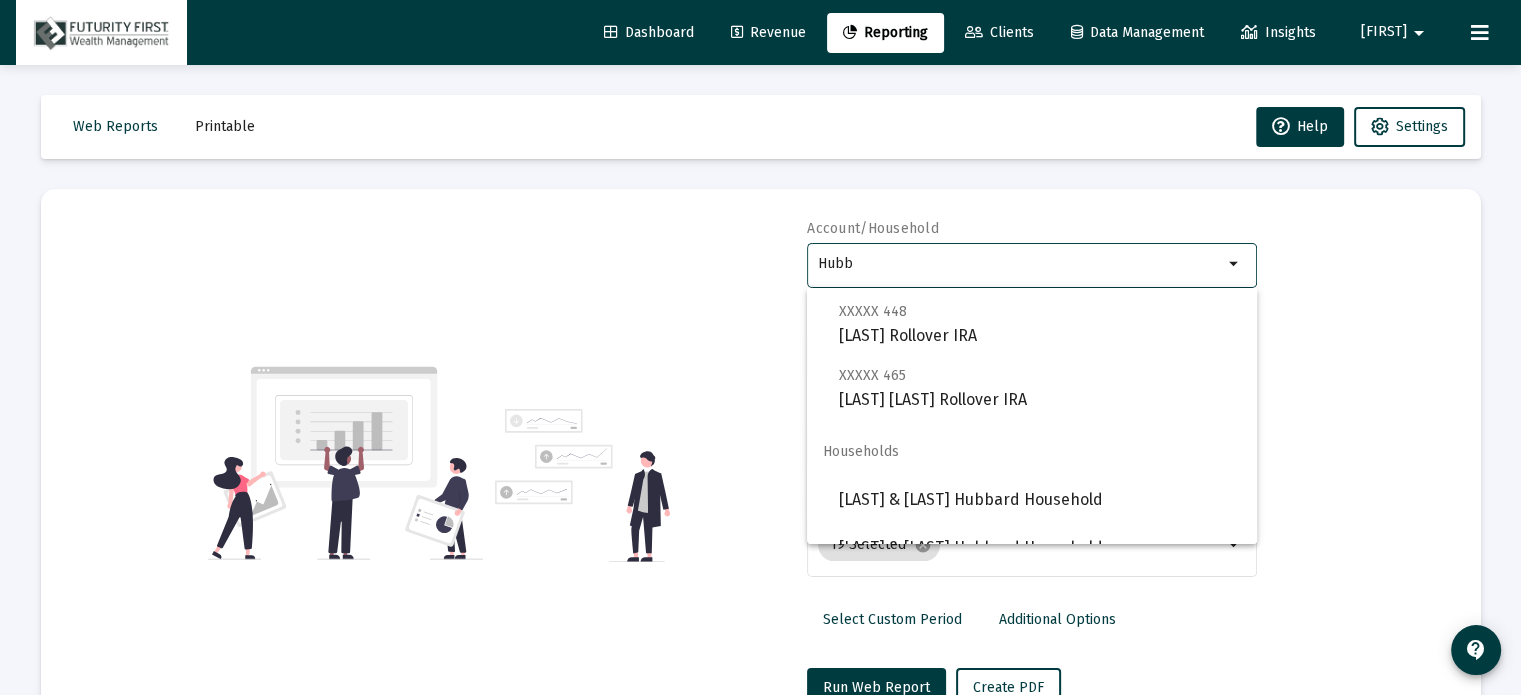 scroll, scrollTop: 128, scrollLeft: 0, axis: vertical 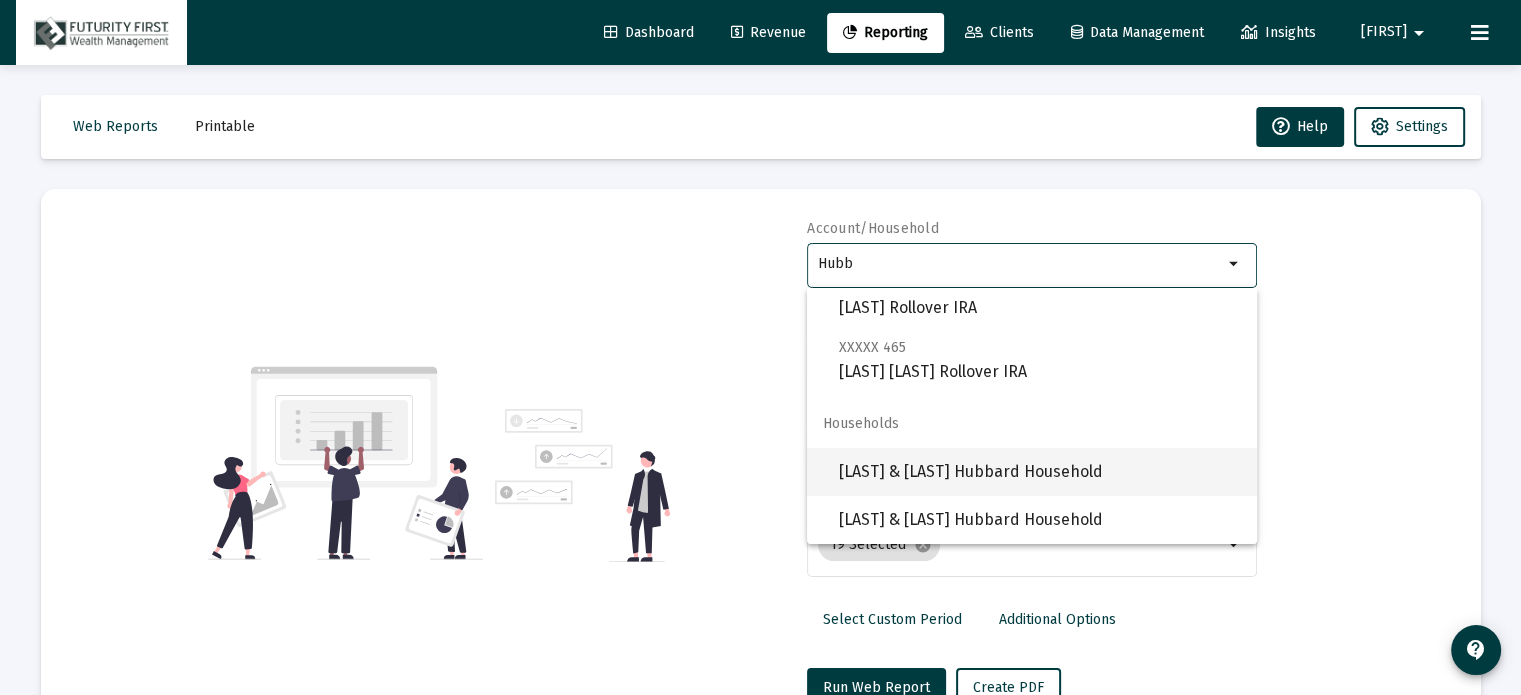 click on "[LAST] & [LAST] Hubbard Household" at bounding box center [1040, 472] 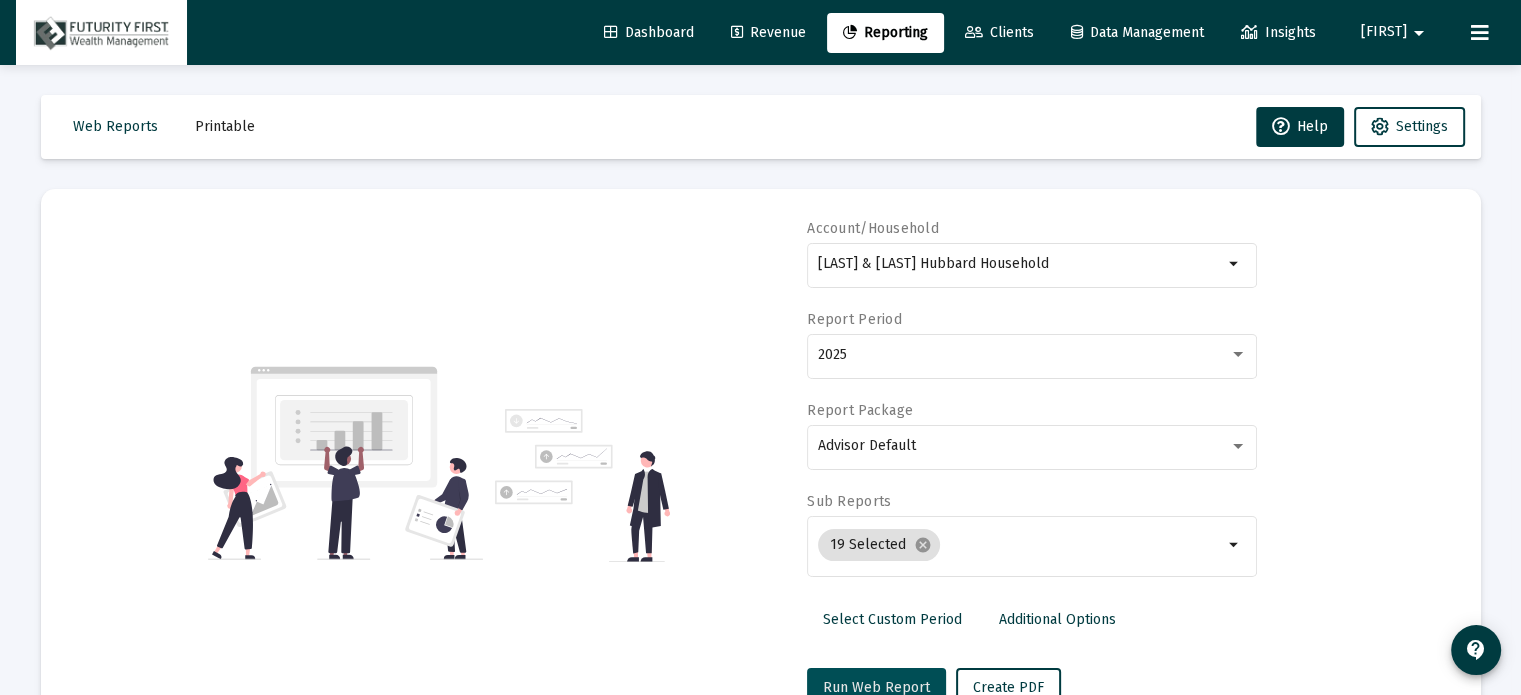 click on "Run Web Report" 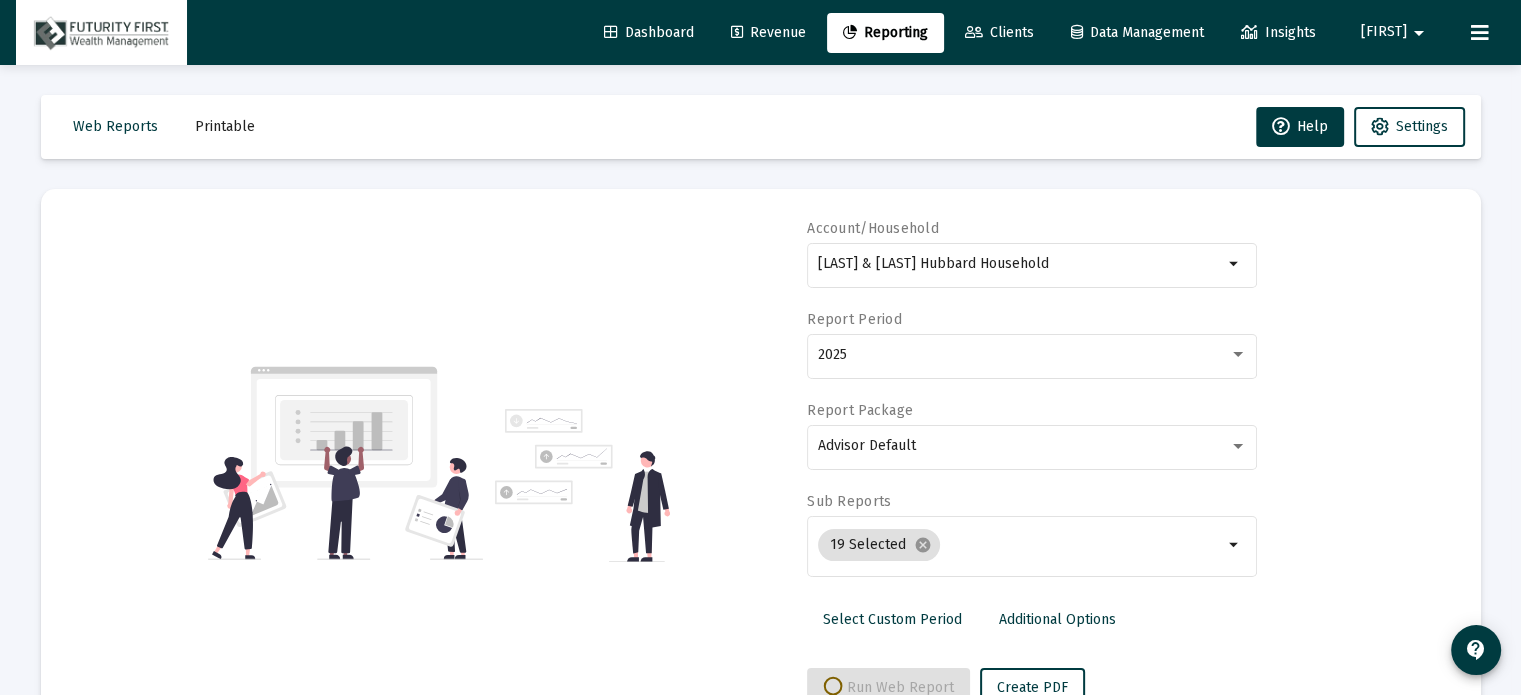select on "View all" 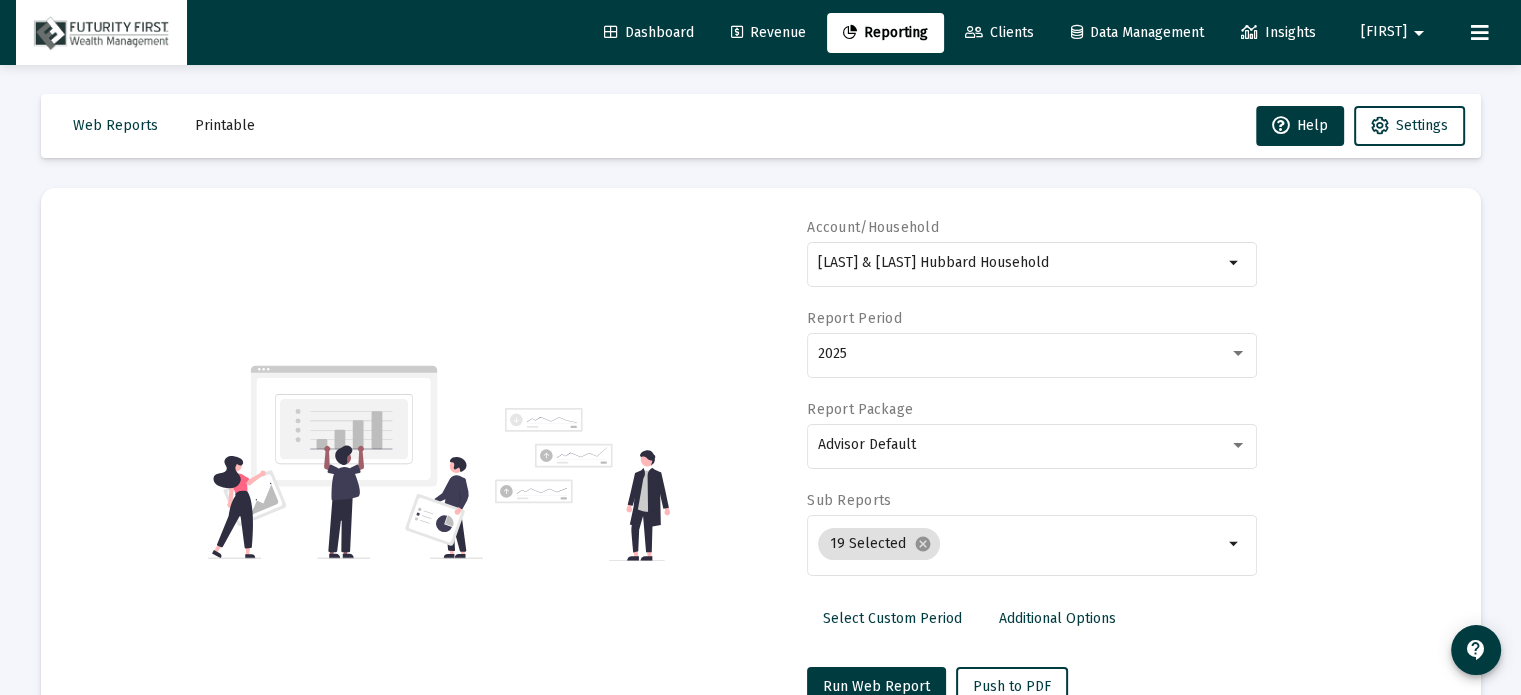 scroll, scrollTop: 0, scrollLeft: 0, axis: both 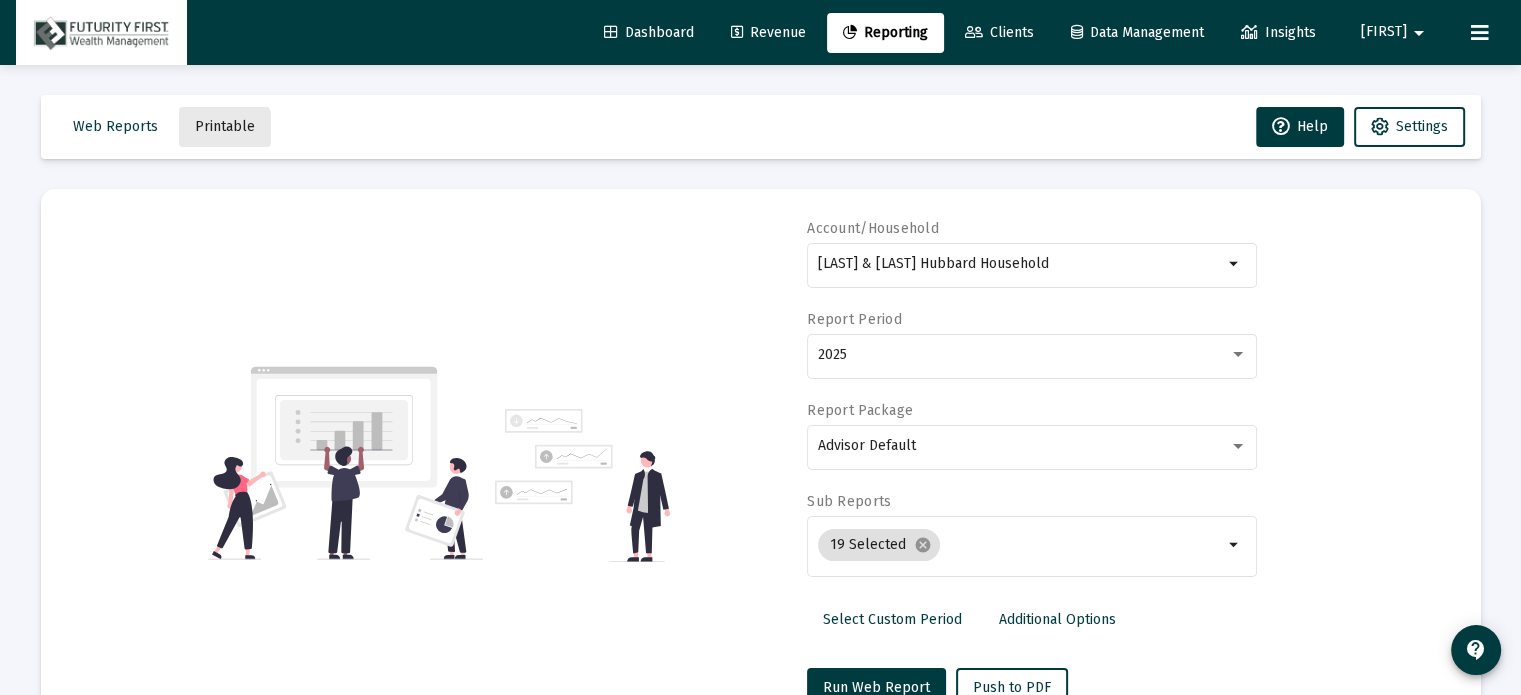 click on "Printable" 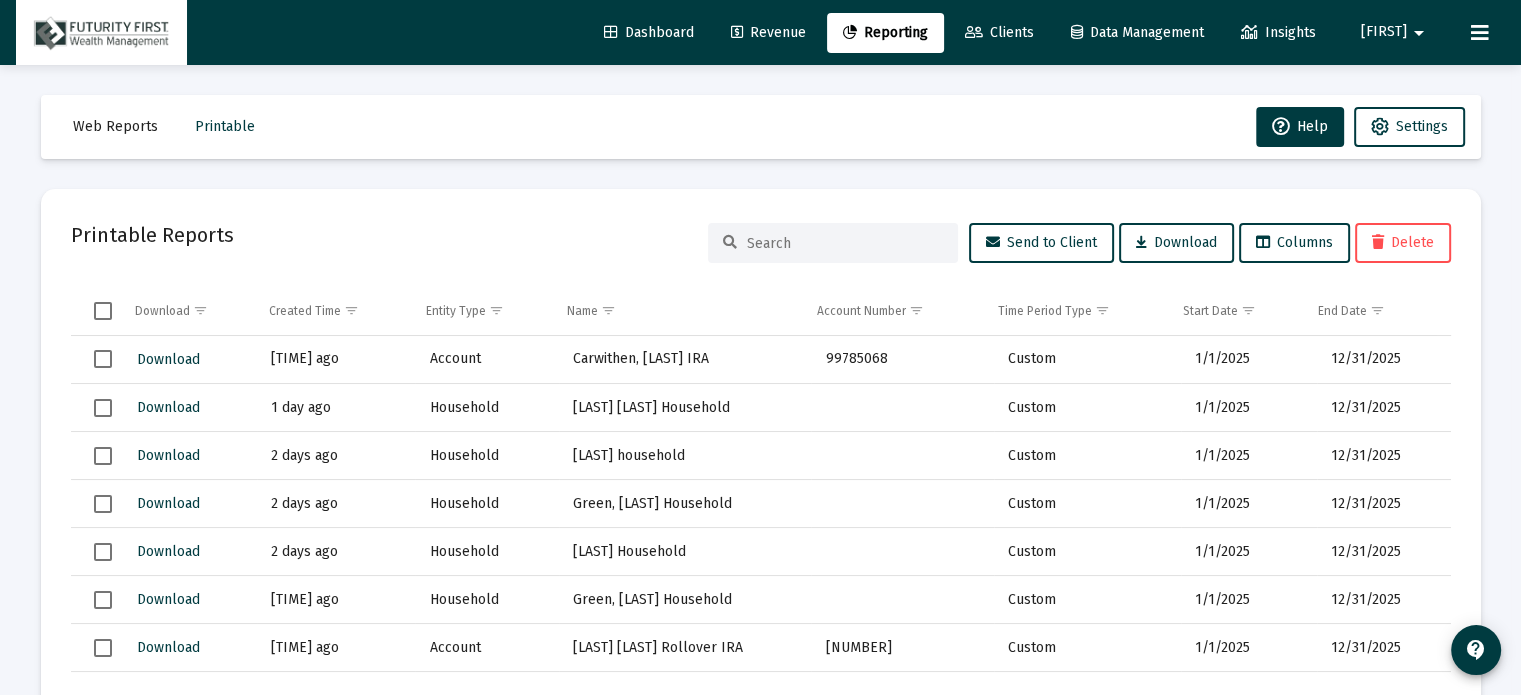 click on "Clients" 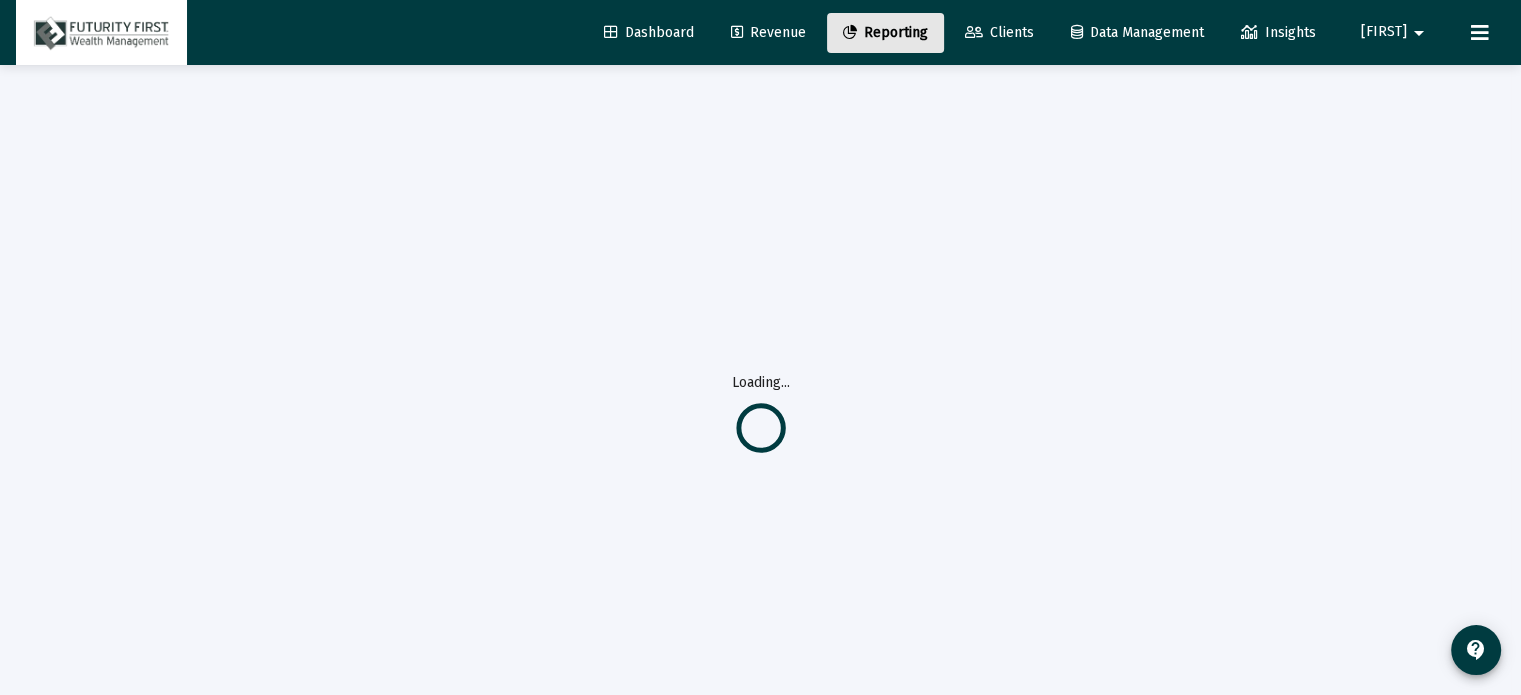 click on "Reporting" 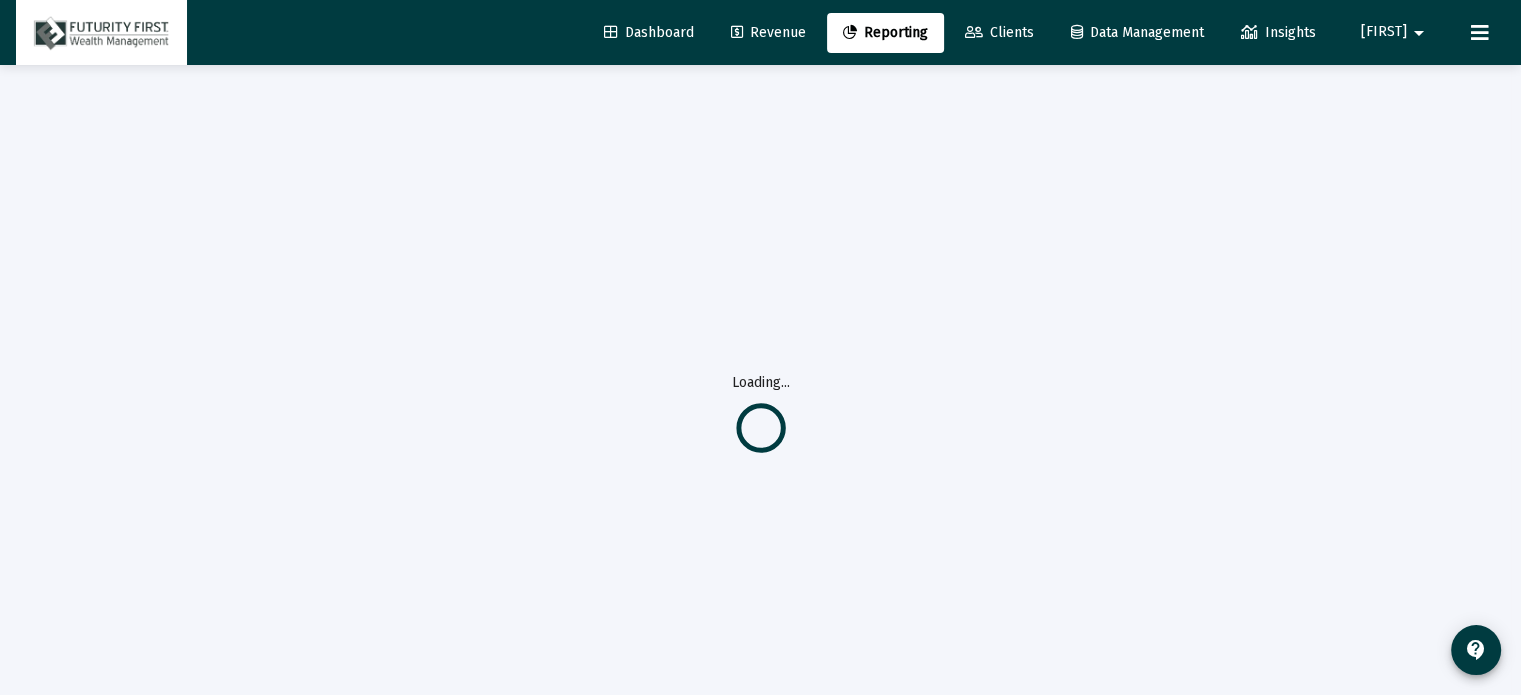 select on "View all" 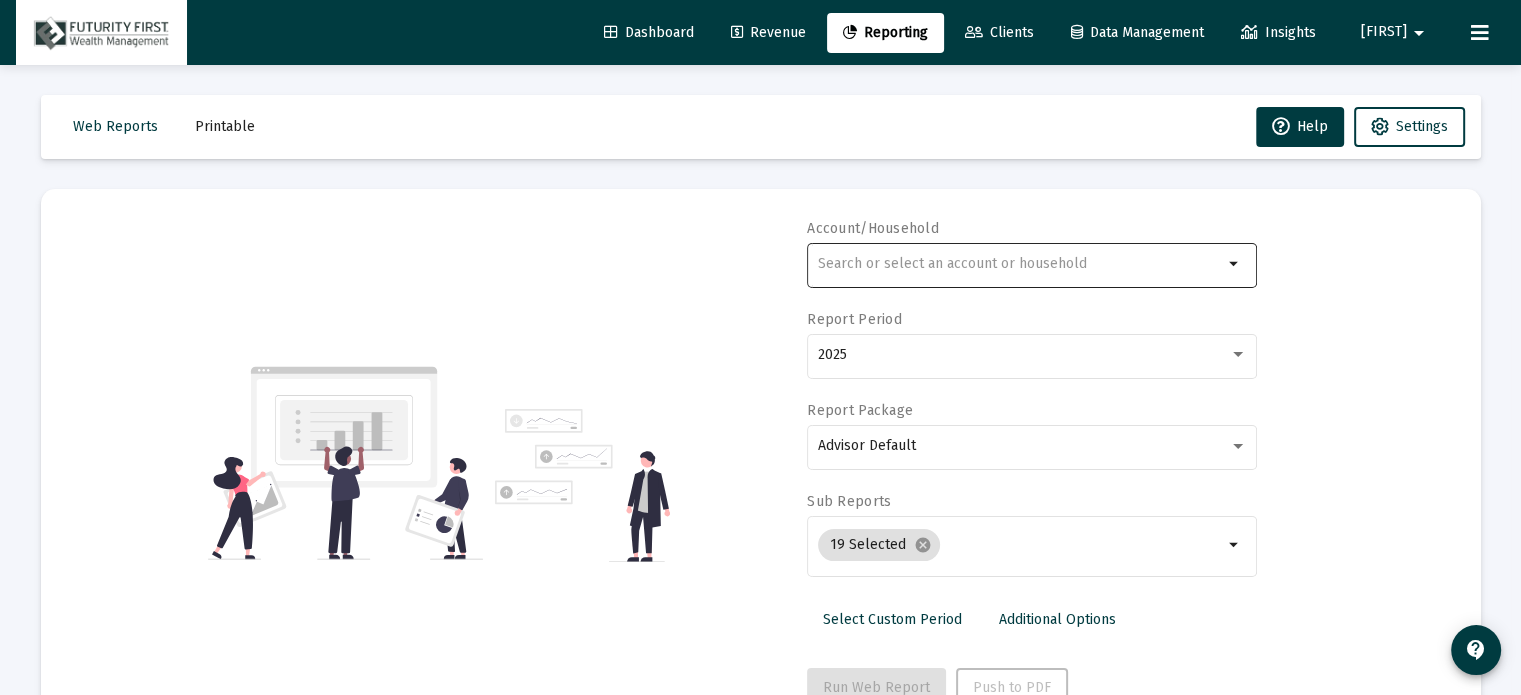 click 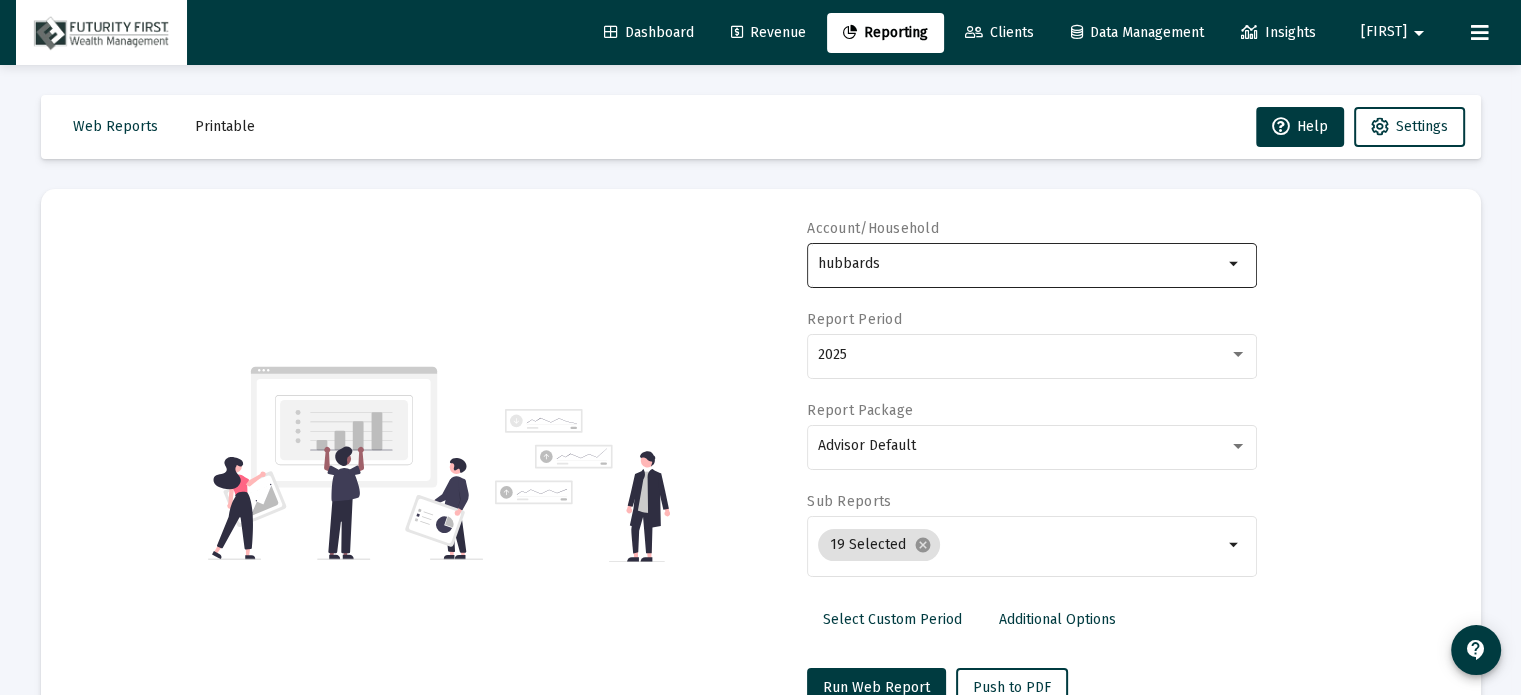 click on "hubbards" 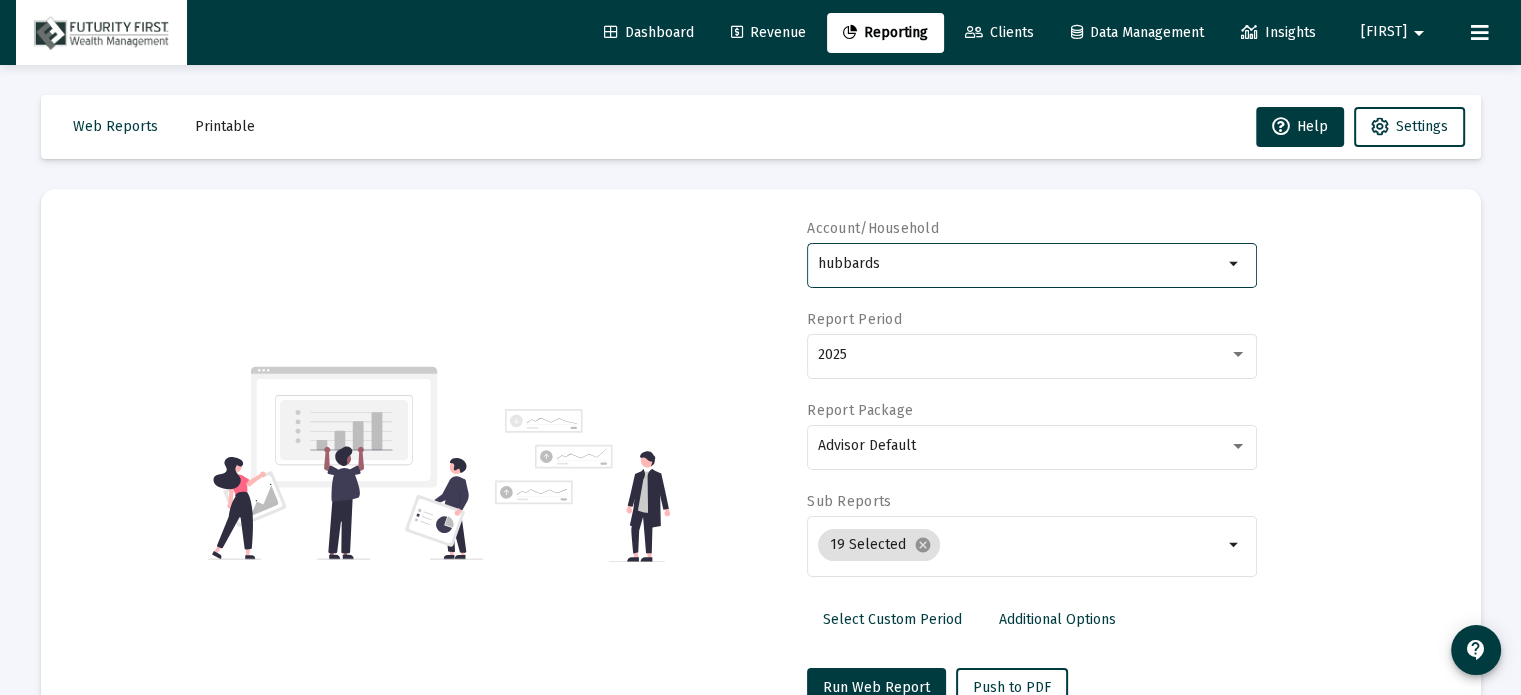 click on "hubbards" at bounding box center [1020, 264] 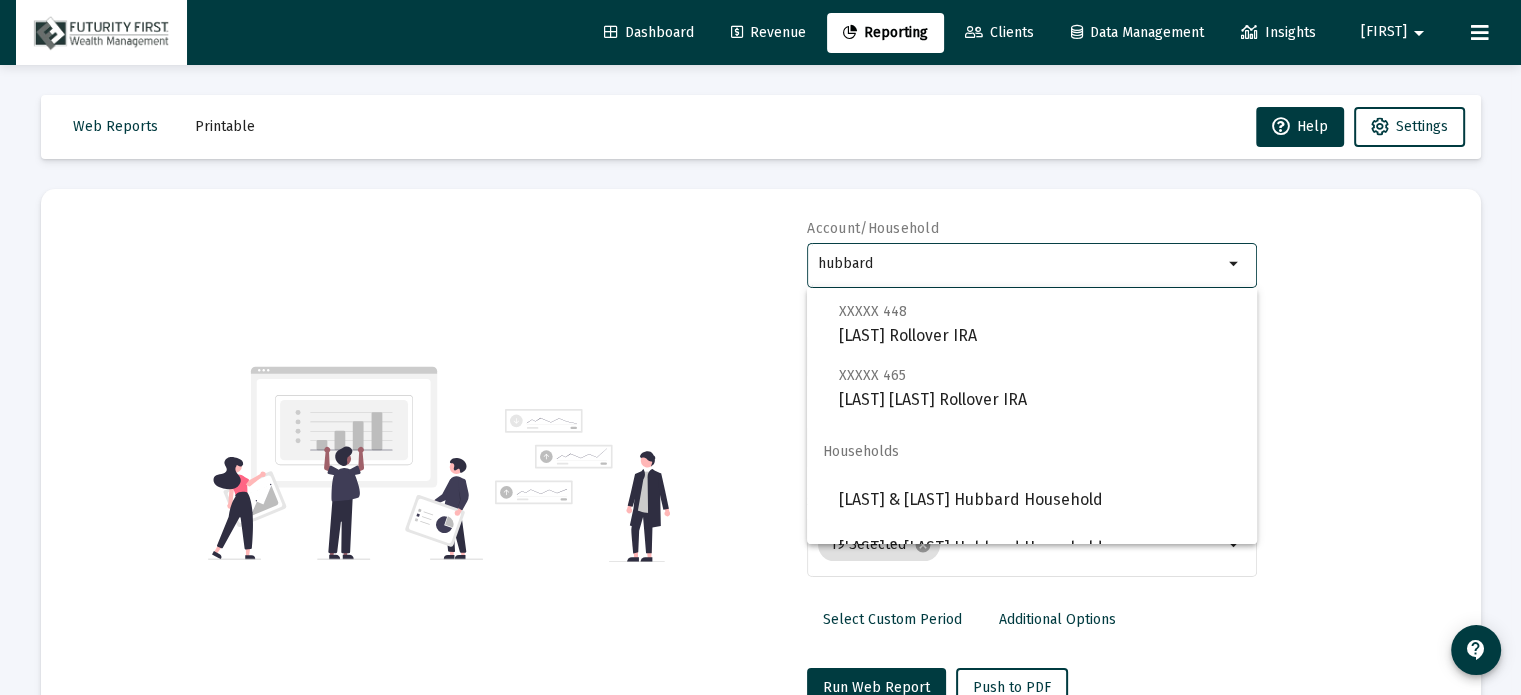 scroll, scrollTop: 128, scrollLeft: 0, axis: vertical 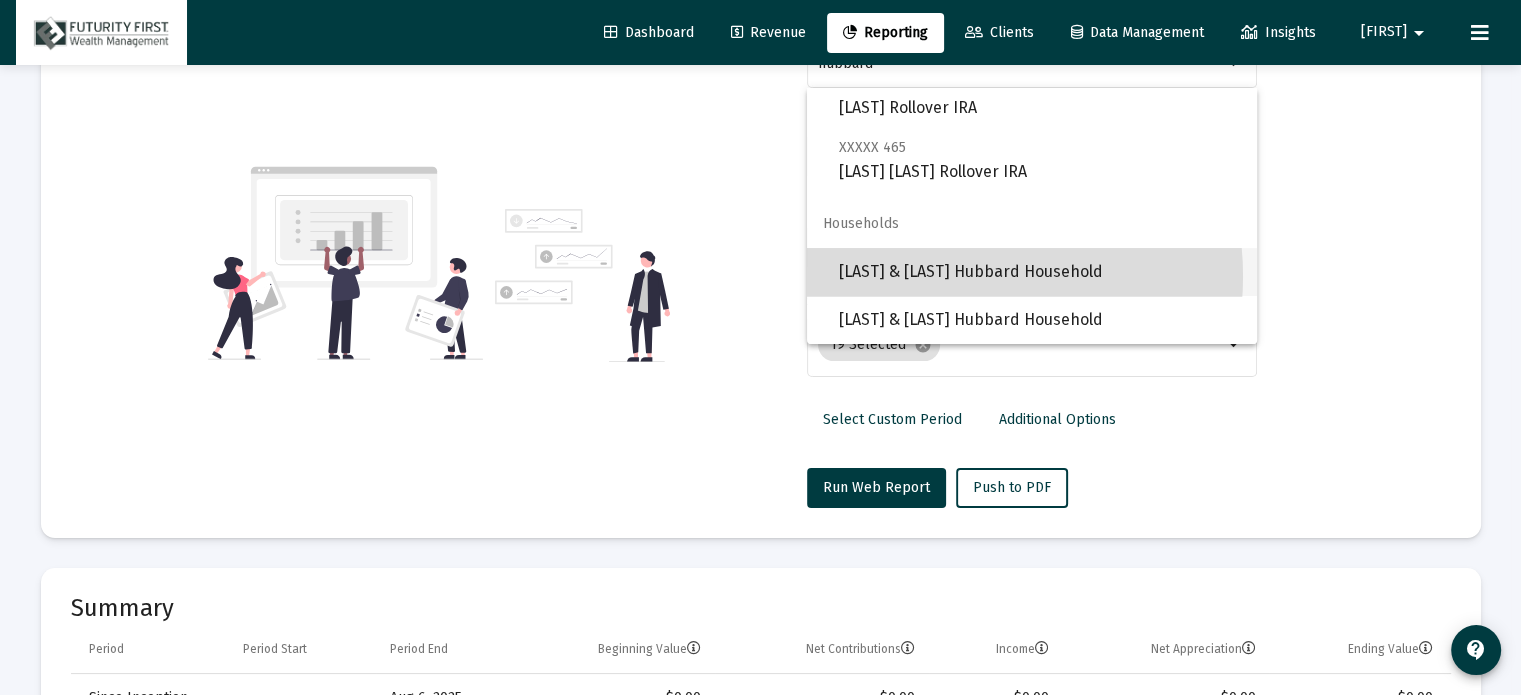 click on "[LAST] & [LAST] Hubbard Household" at bounding box center (1040, 272) 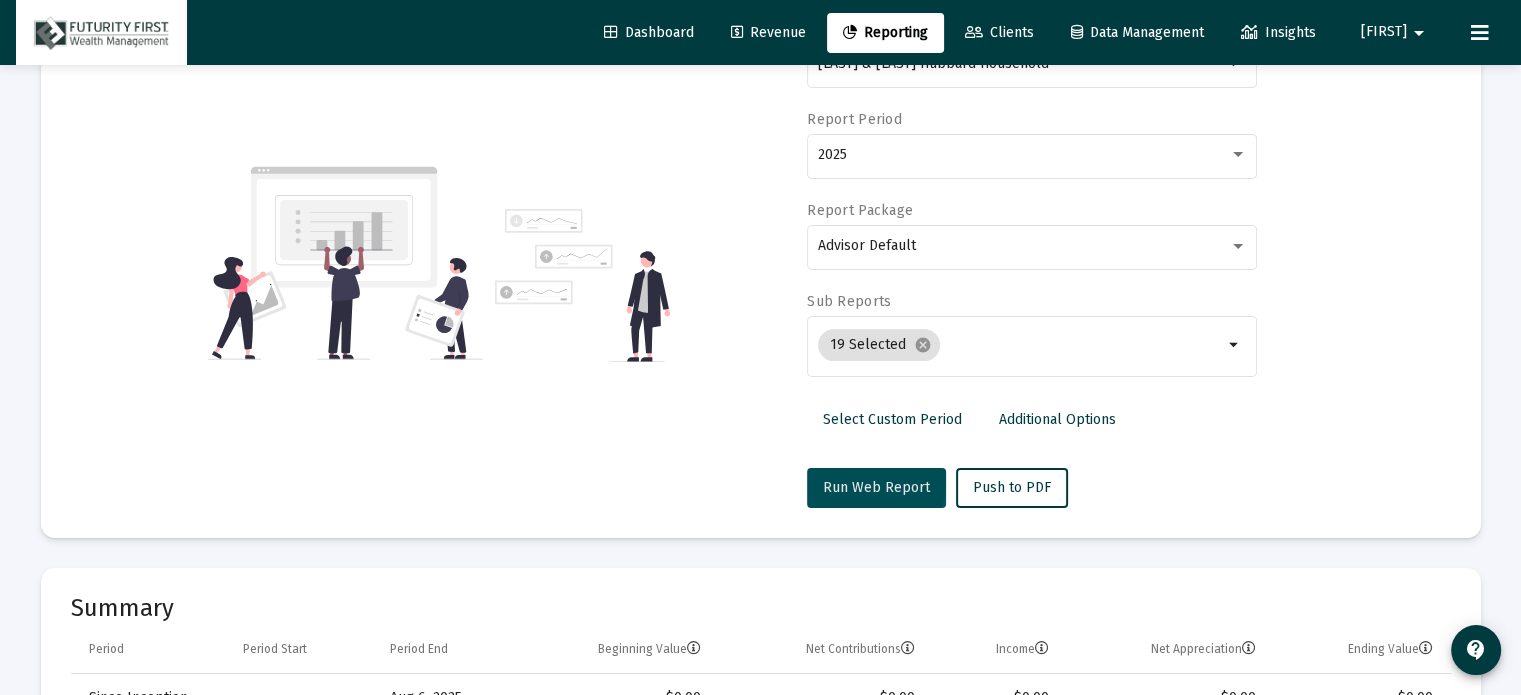 click on "Run Web Report" 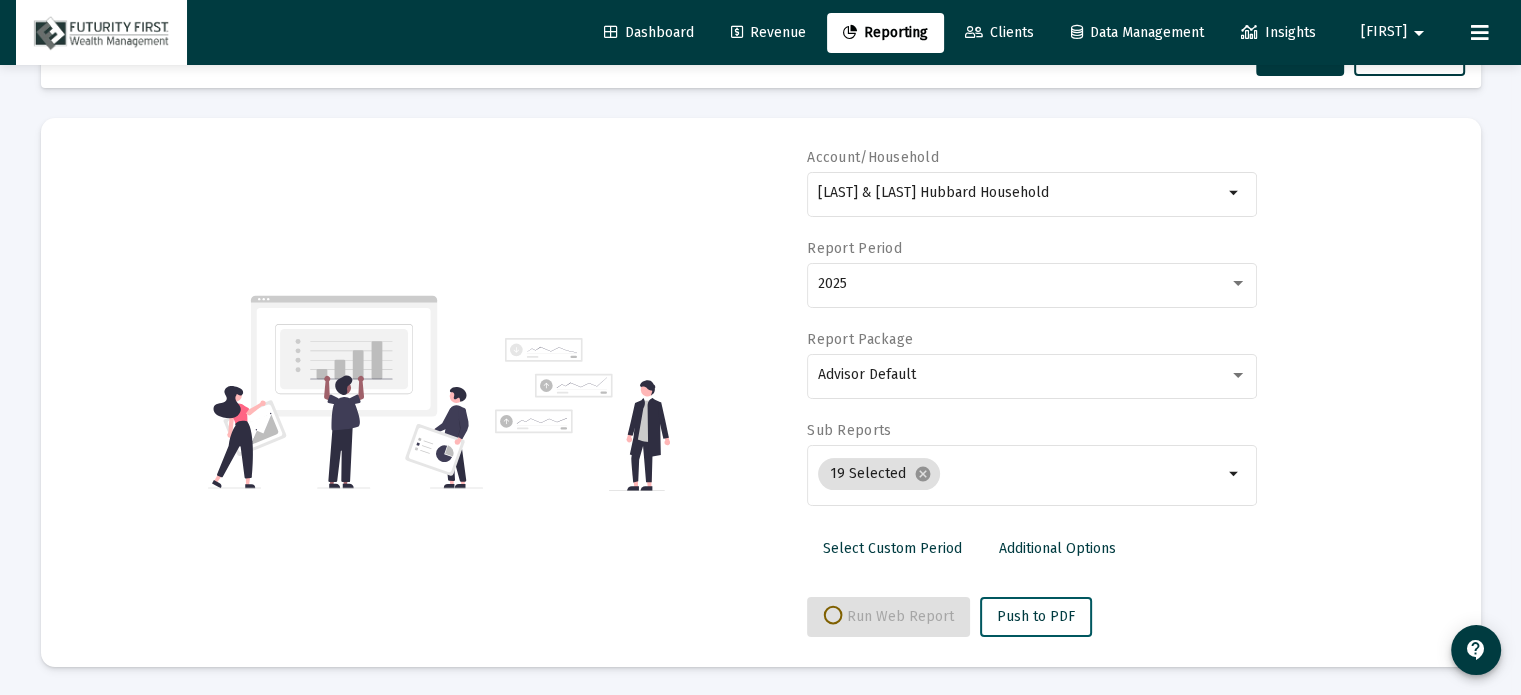 select on "View all" 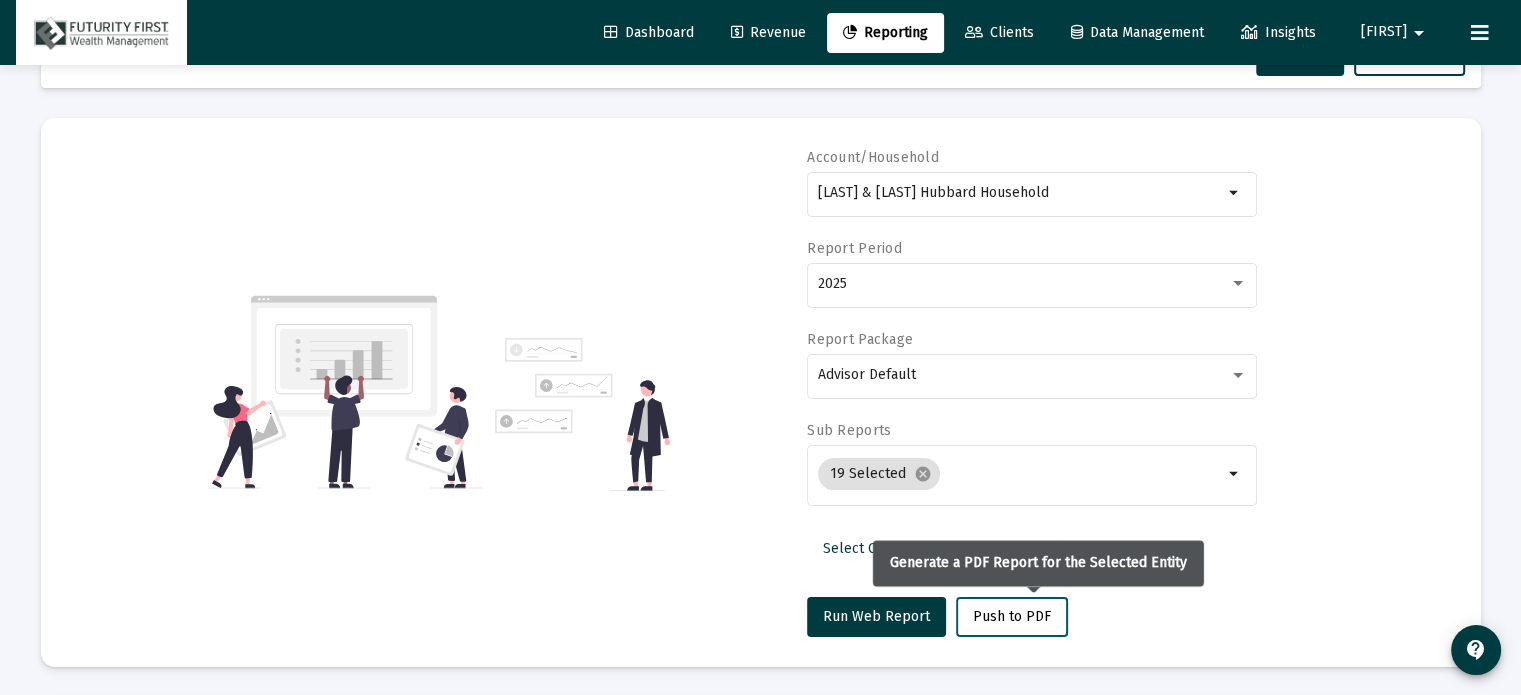 click on "Push to PDF" 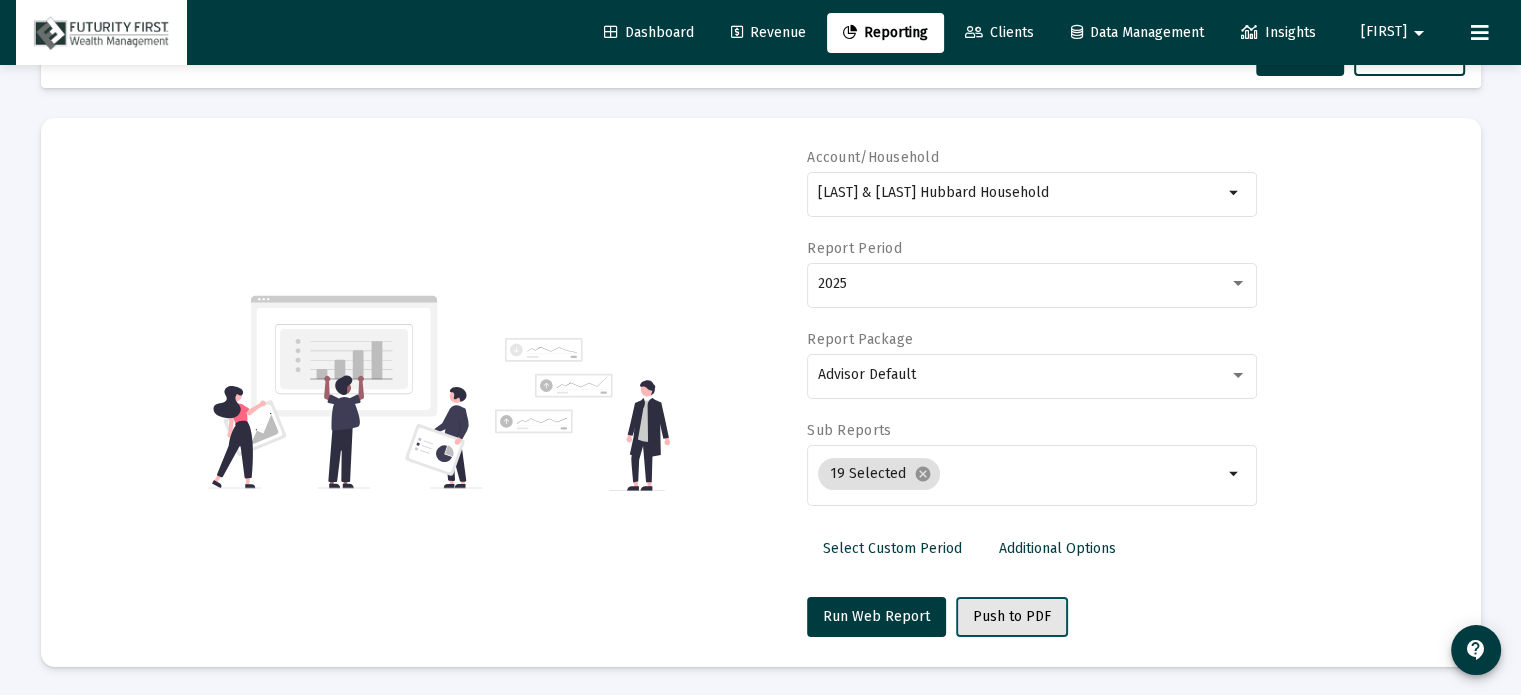 click on "Push to PDF" 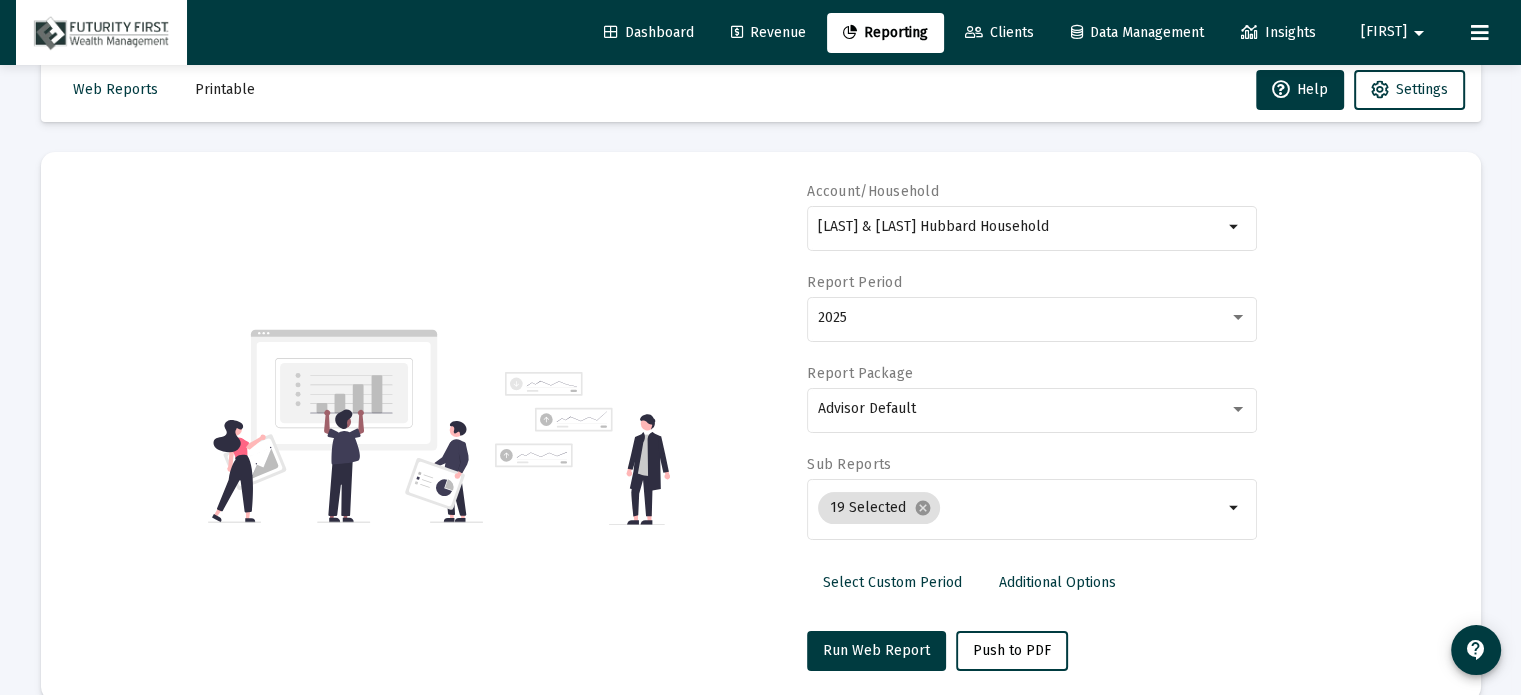 scroll, scrollTop: 0, scrollLeft: 0, axis: both 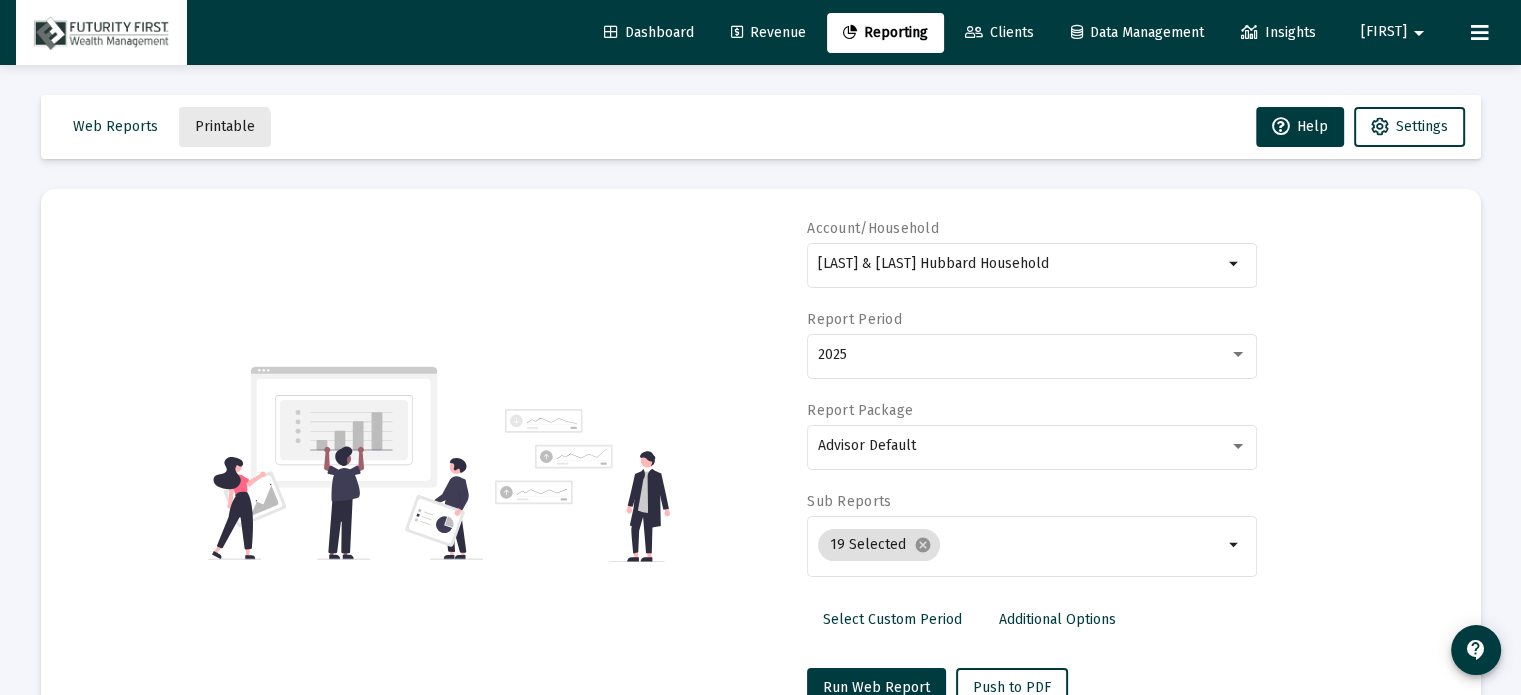 click on "Printable" 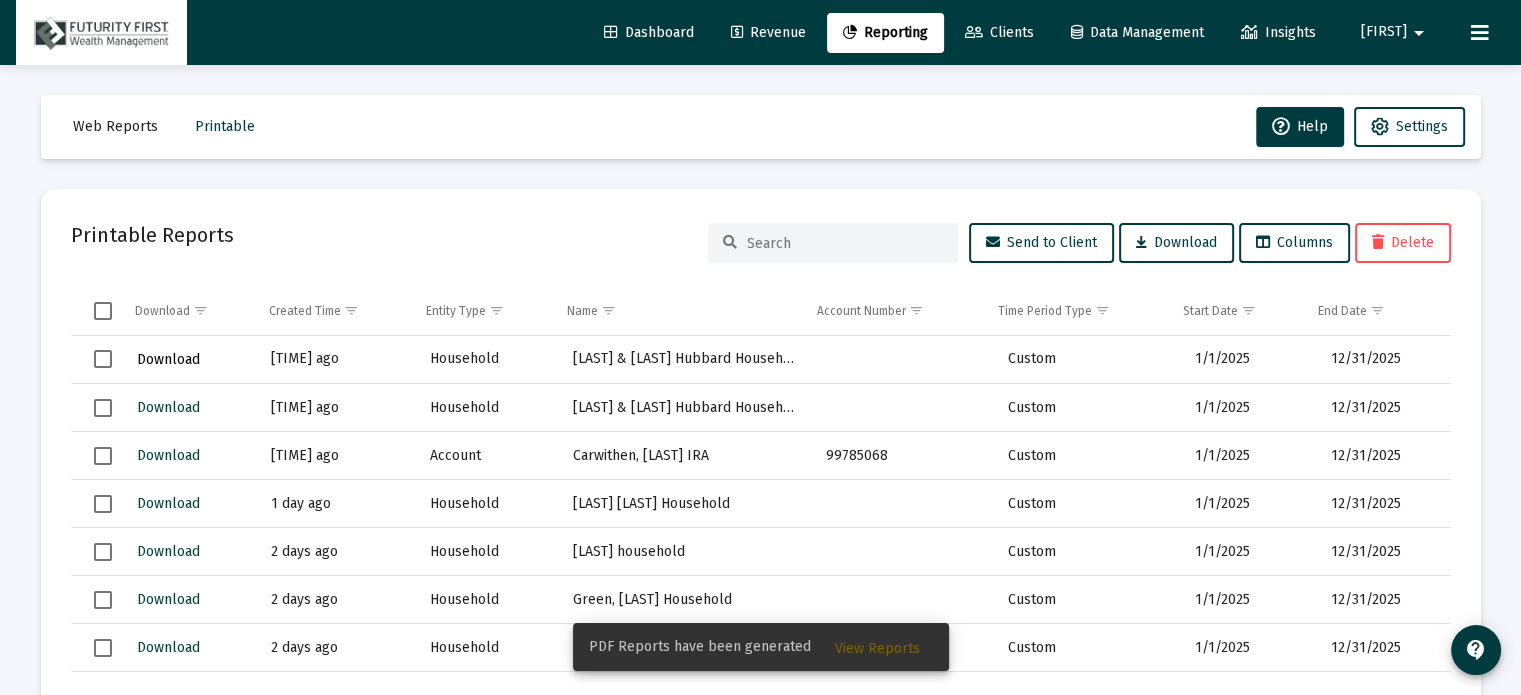 click on "Download" 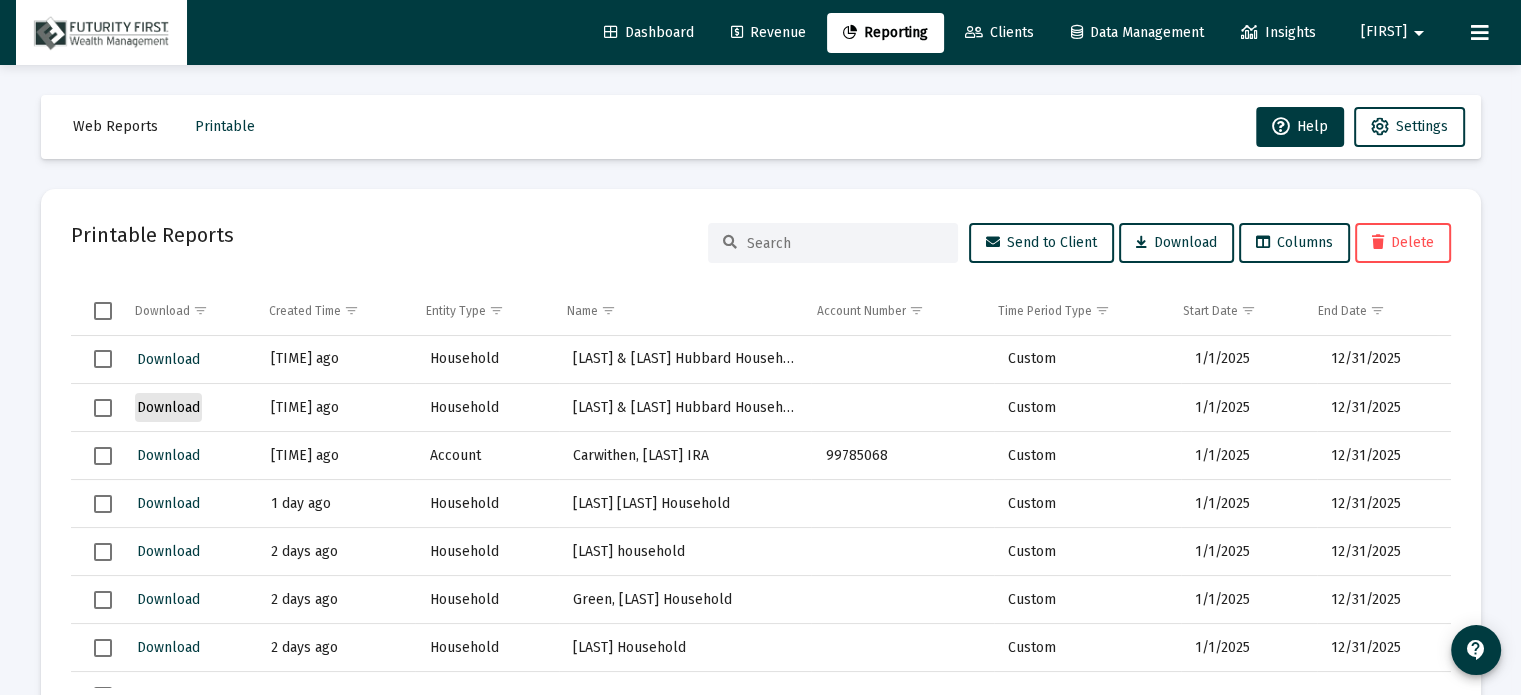 click on "Download" 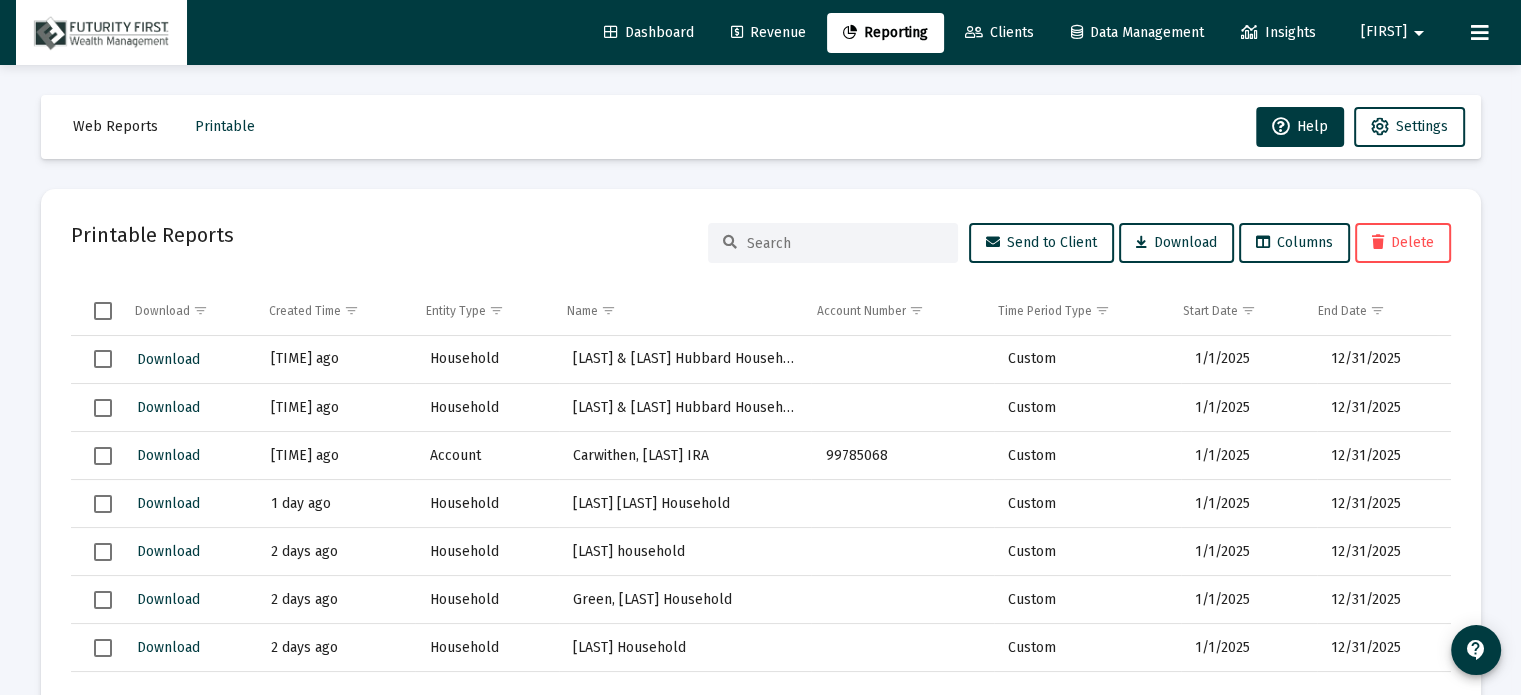 scroll, scrollTop: 0, scrollLeft: 0, axis: both 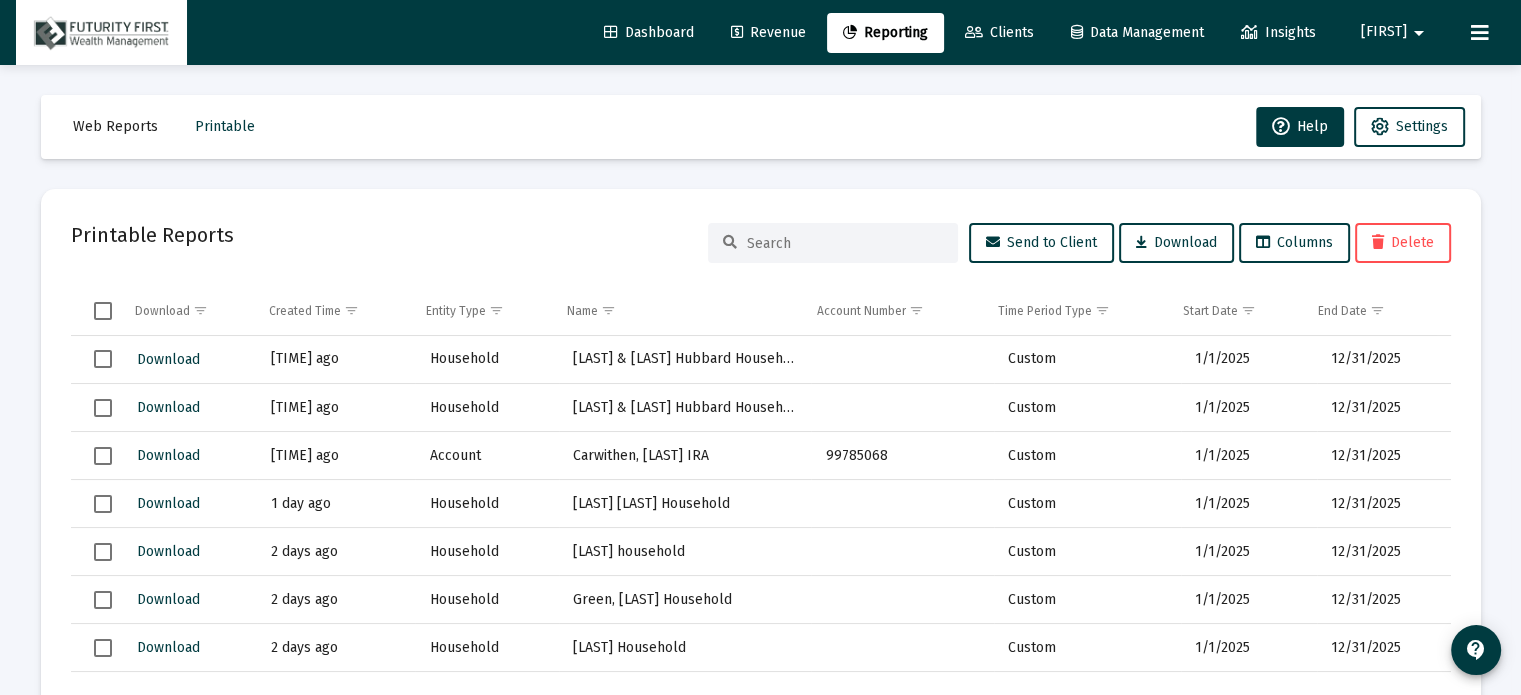 click on "Reporting" 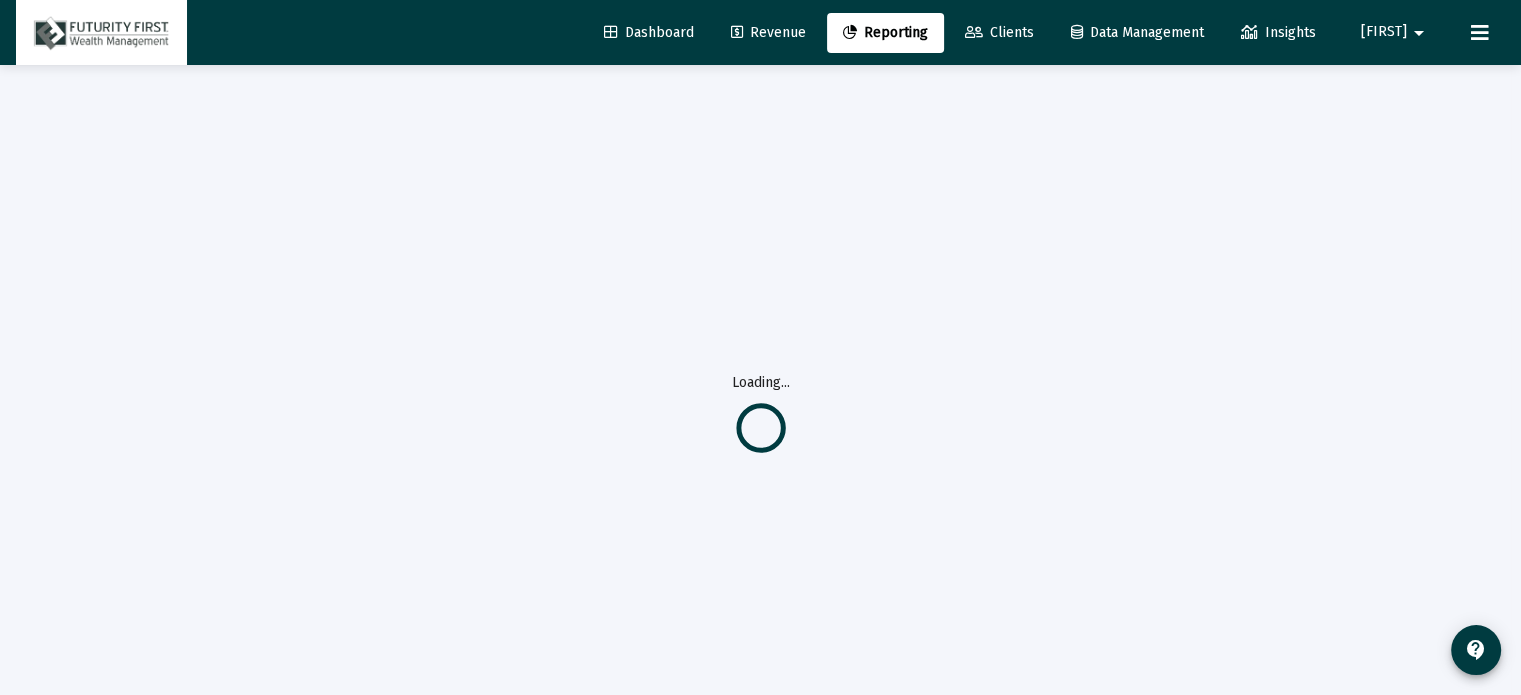 select on "View all" 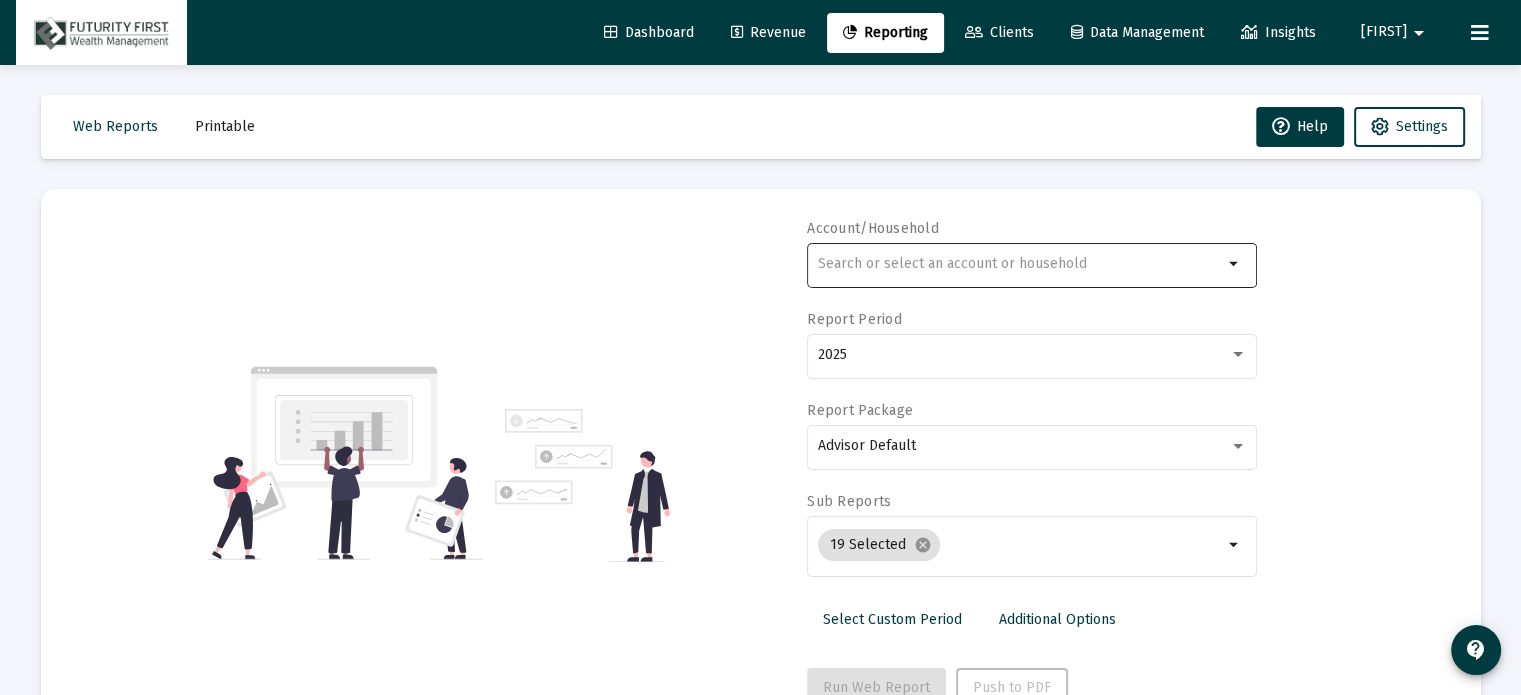 click 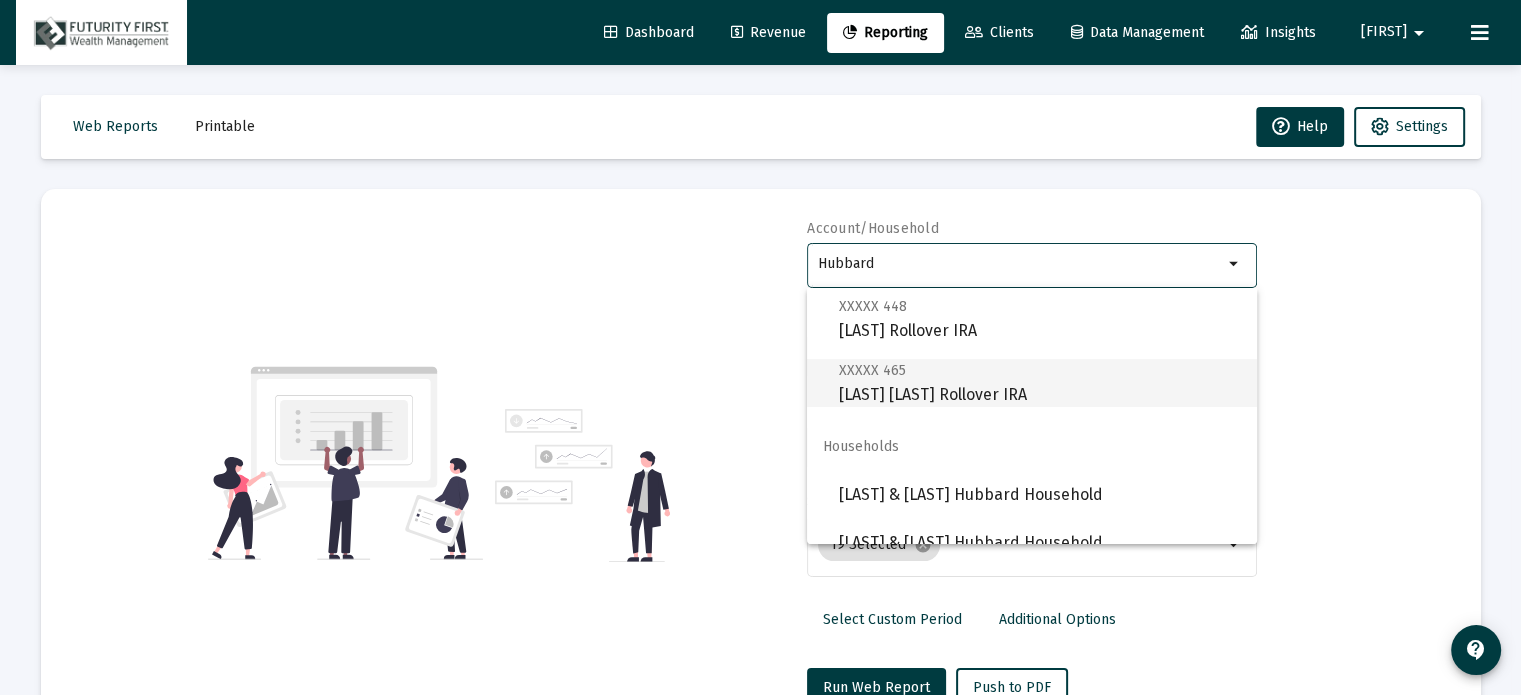 scroll, scrollTop: 128, scrollLeft: 0, axis: vertical 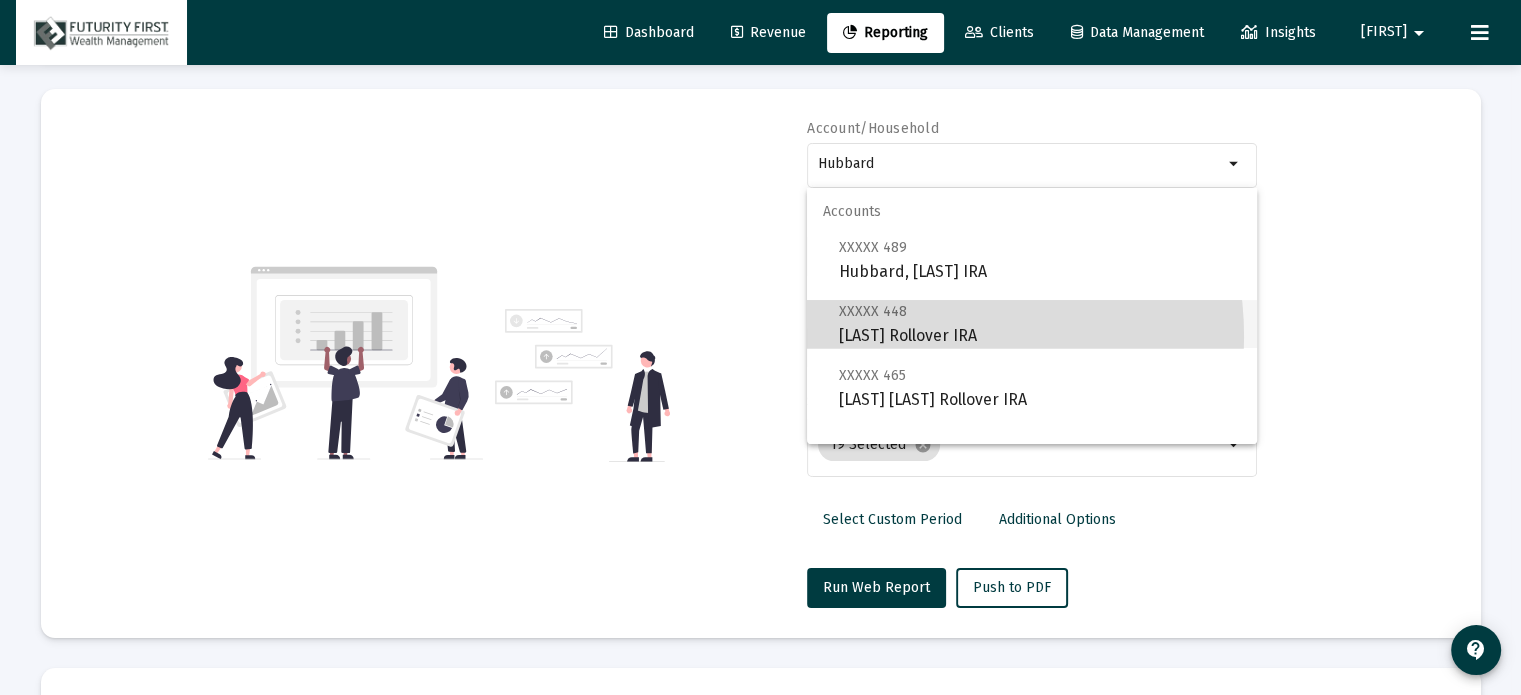 click on "XXXXX 448 [LAST] Rollover IRA" at bounding box center [1040, 323] 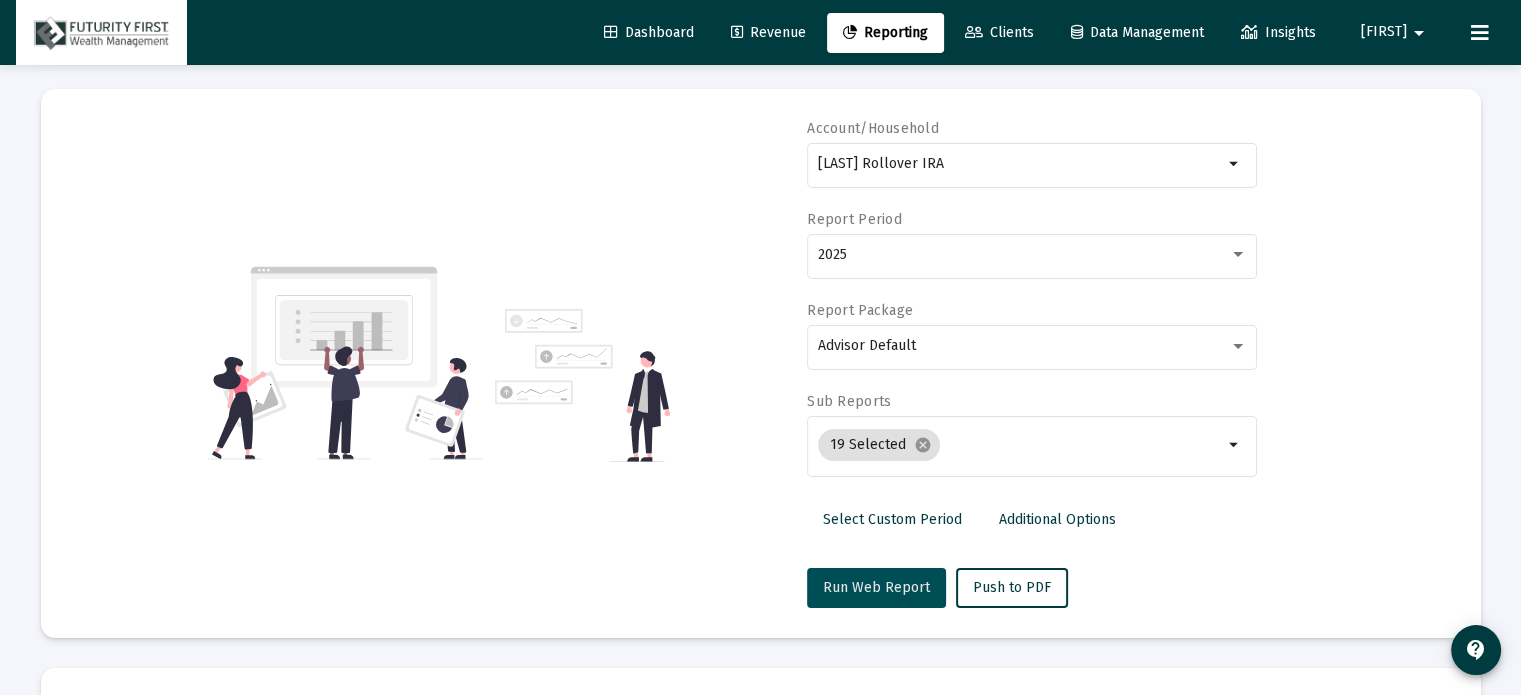 click on "Run Web Report" 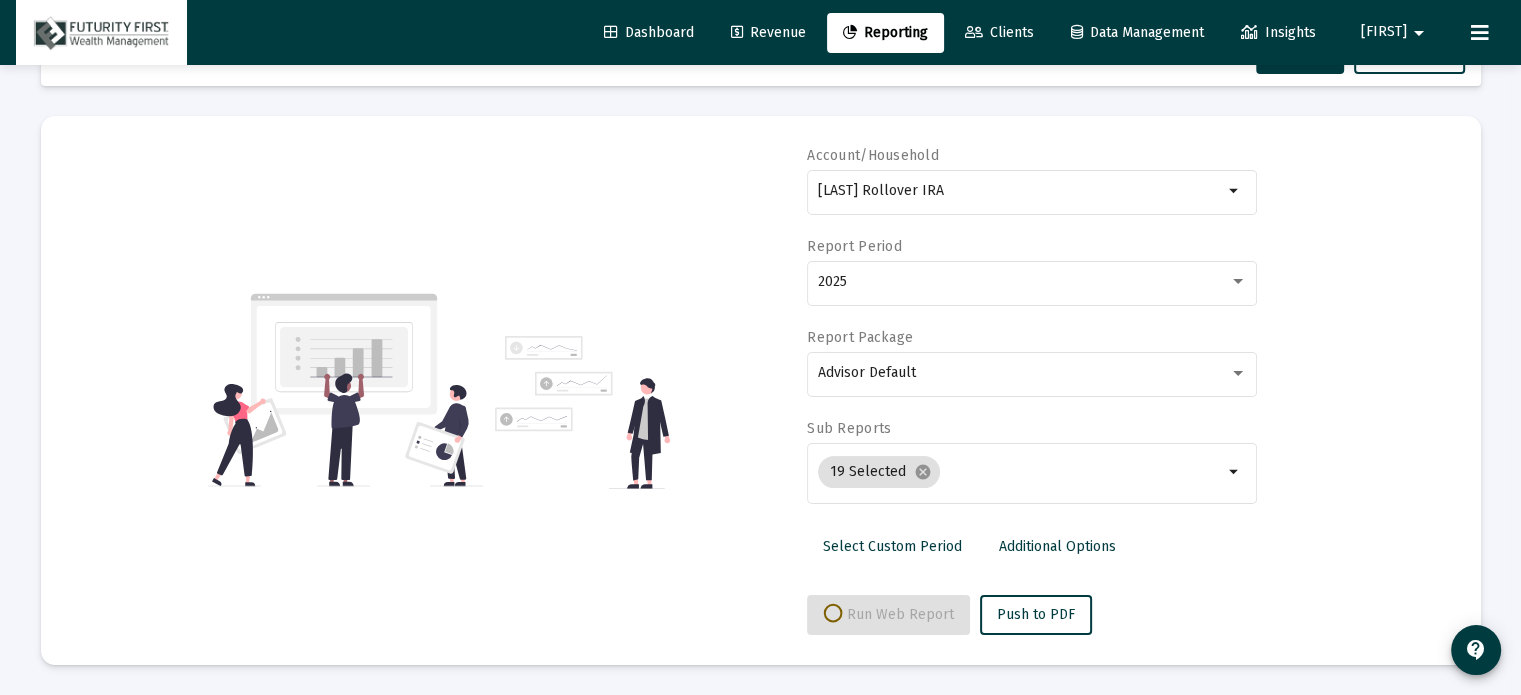 scroll, scrollTop: 71, scrollLeft: 0, axis: vertical 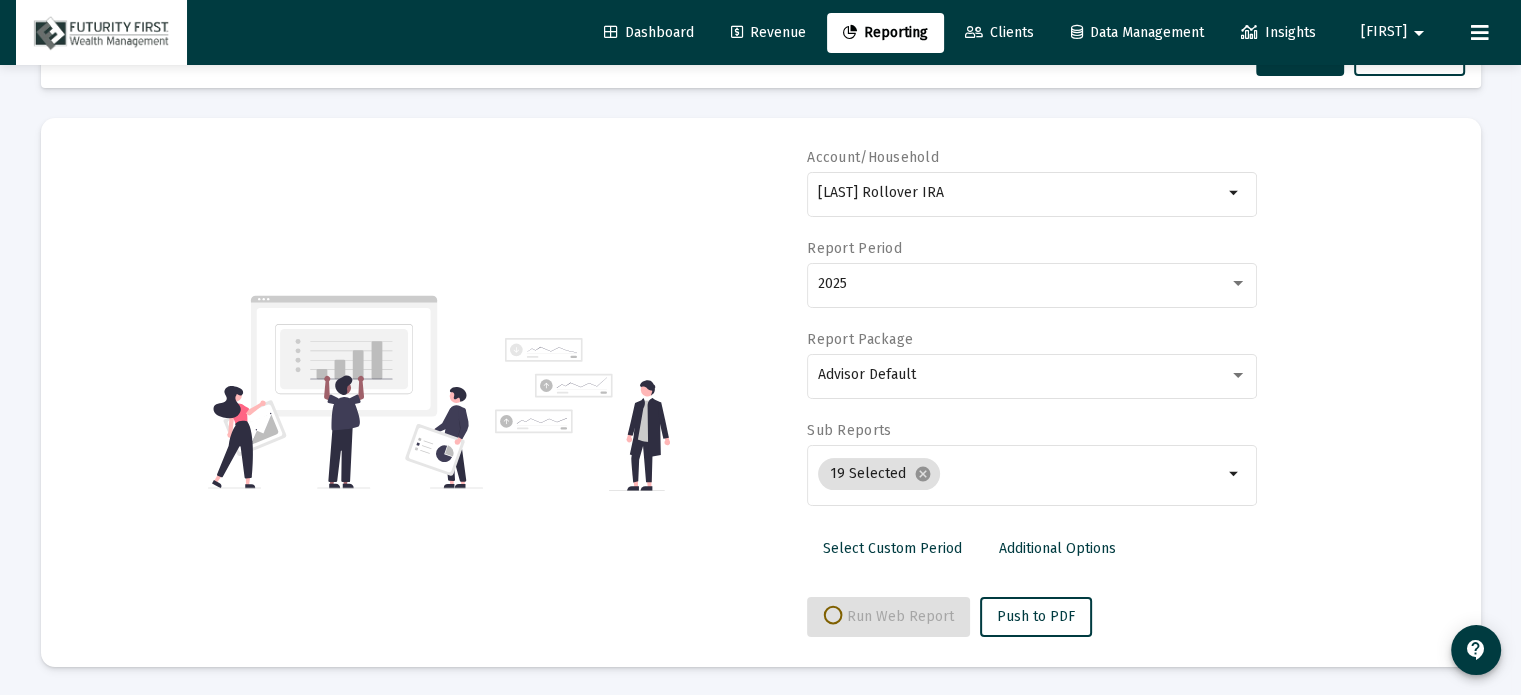 select on "View all" 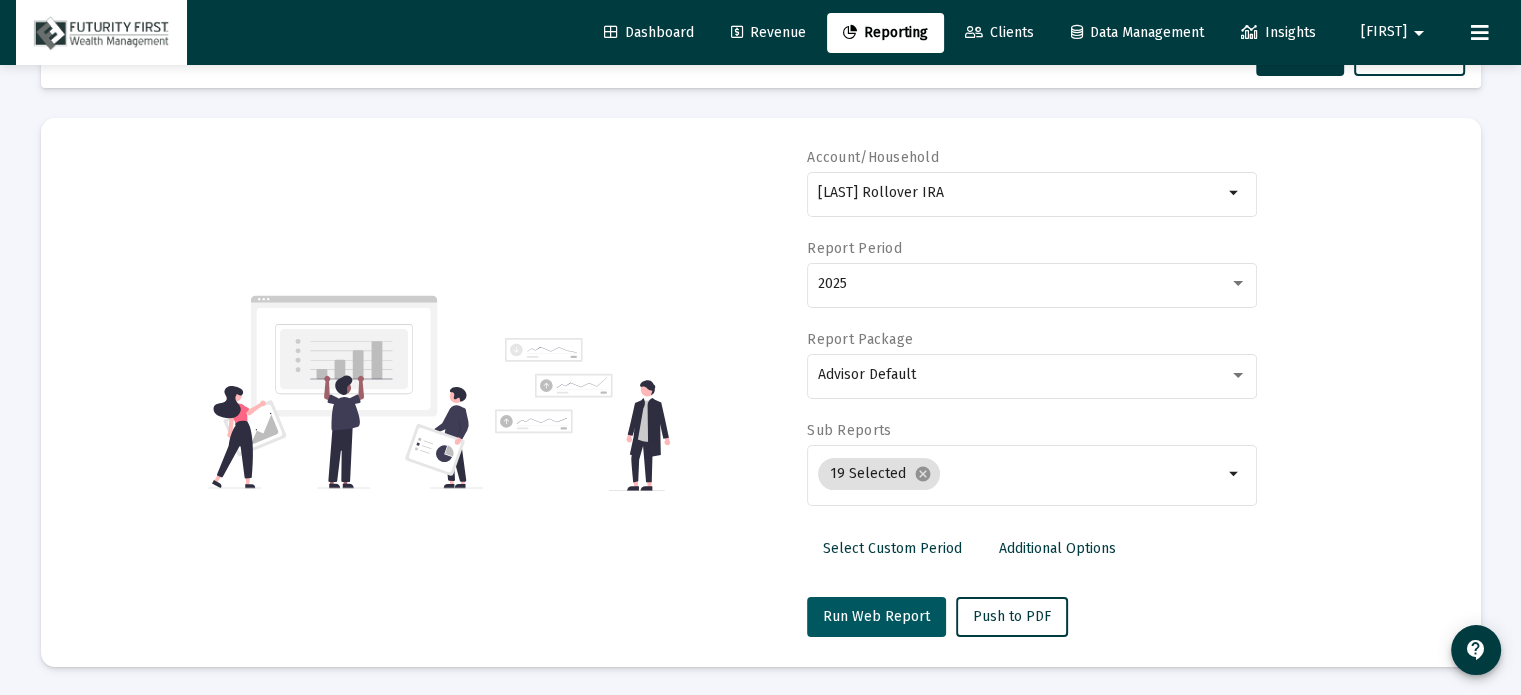 scroll, scrollTop: 100, scrollLeft: 0, axis: vertical 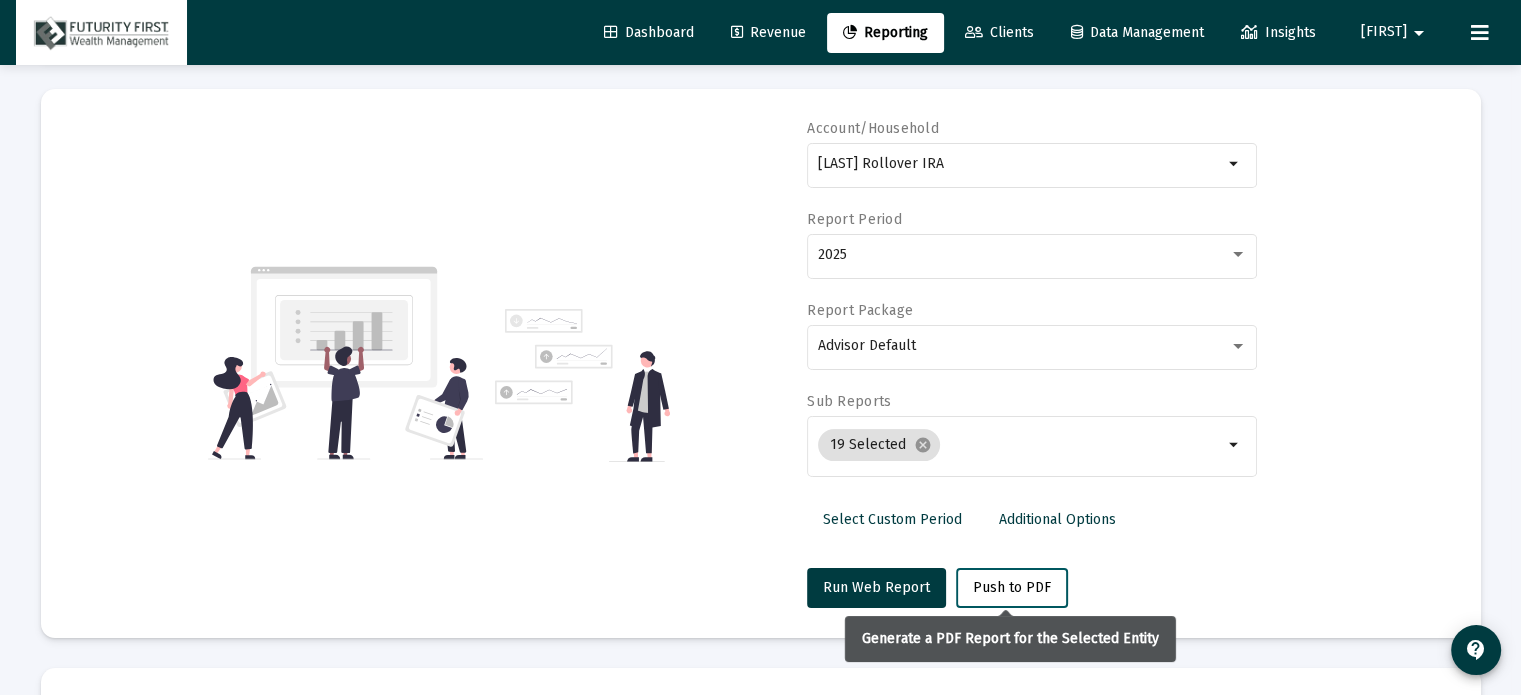 click on "Push to PDF" 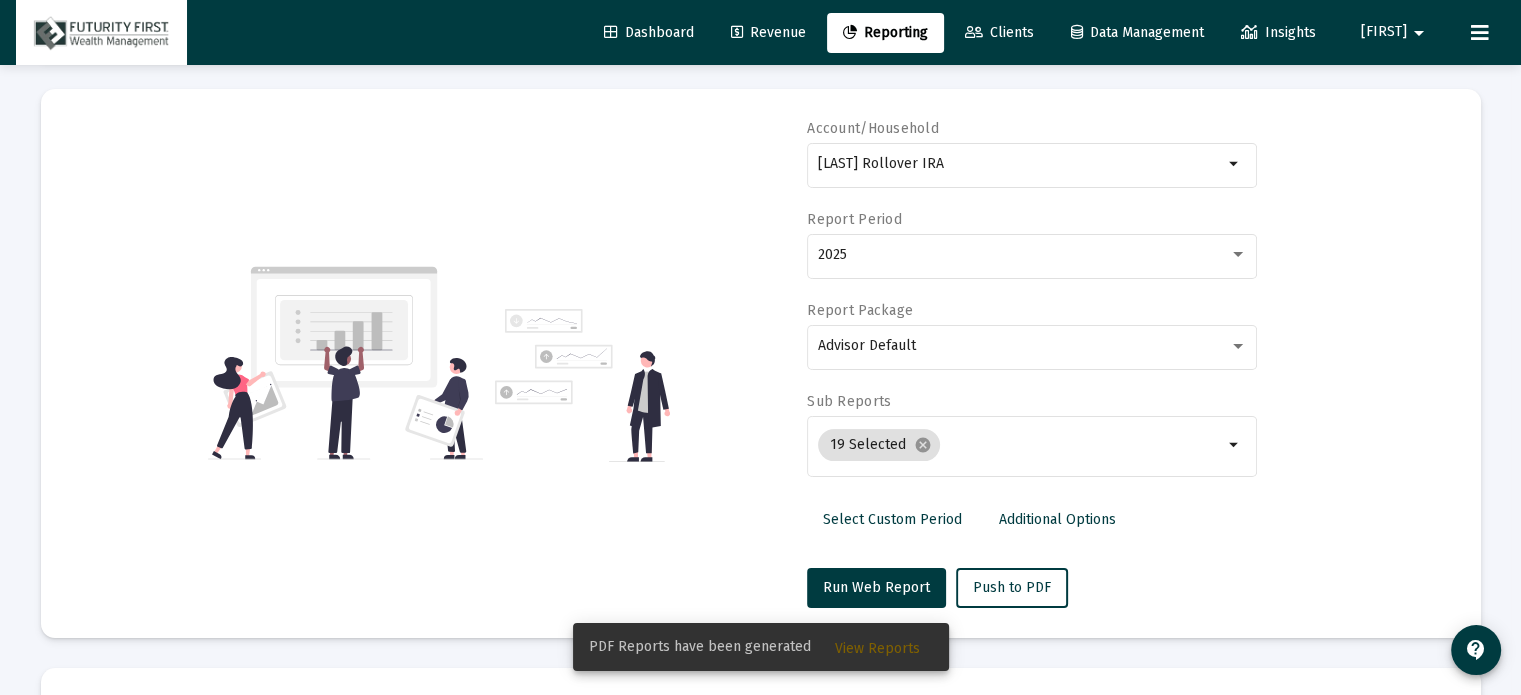 click on "View Reports" at bounding box center [877, 648] 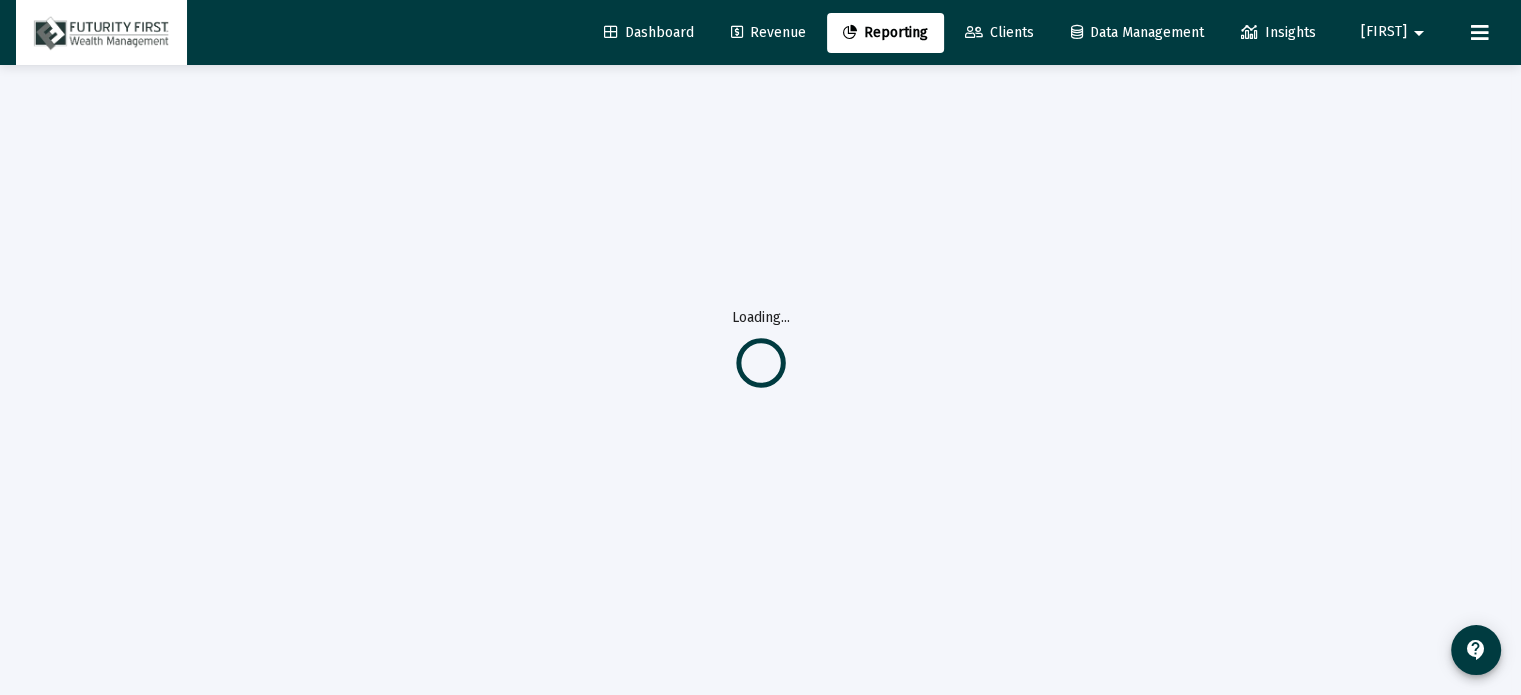 scroll, scrollTop: 64, scrollLeft: 0, axis: vertical 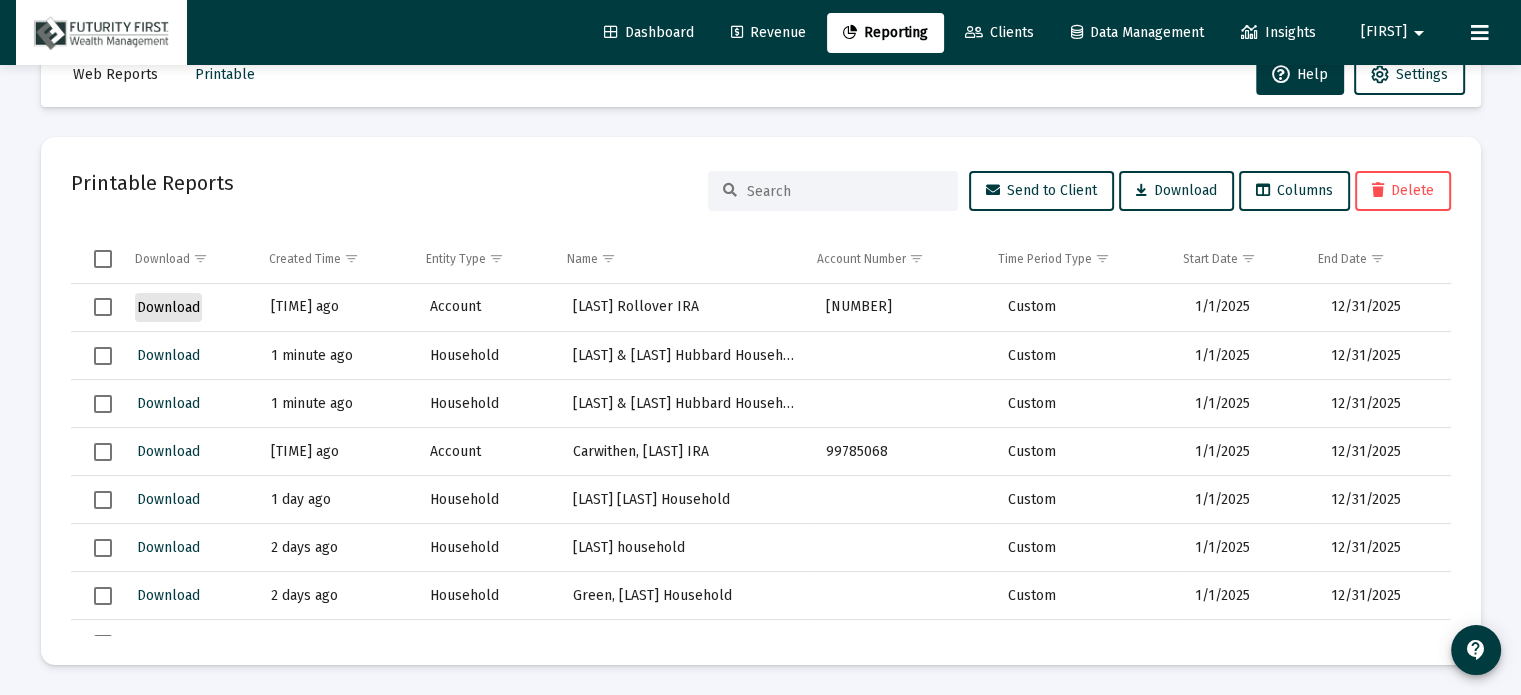 click on "Download" 